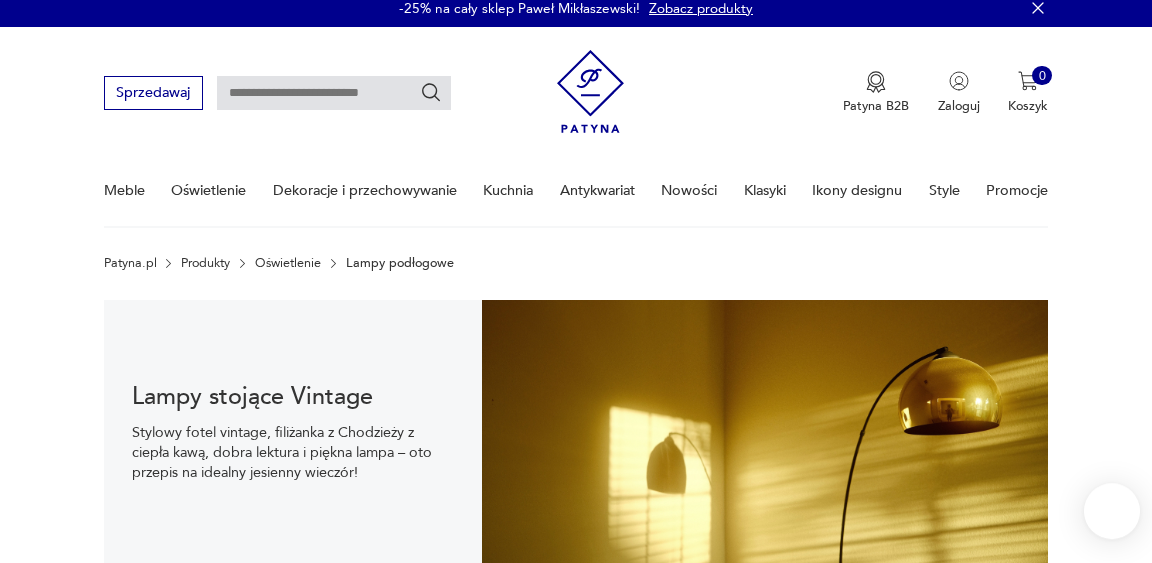 scroll, scrollTop: 12, scrollLeft: 0, axis: vertical 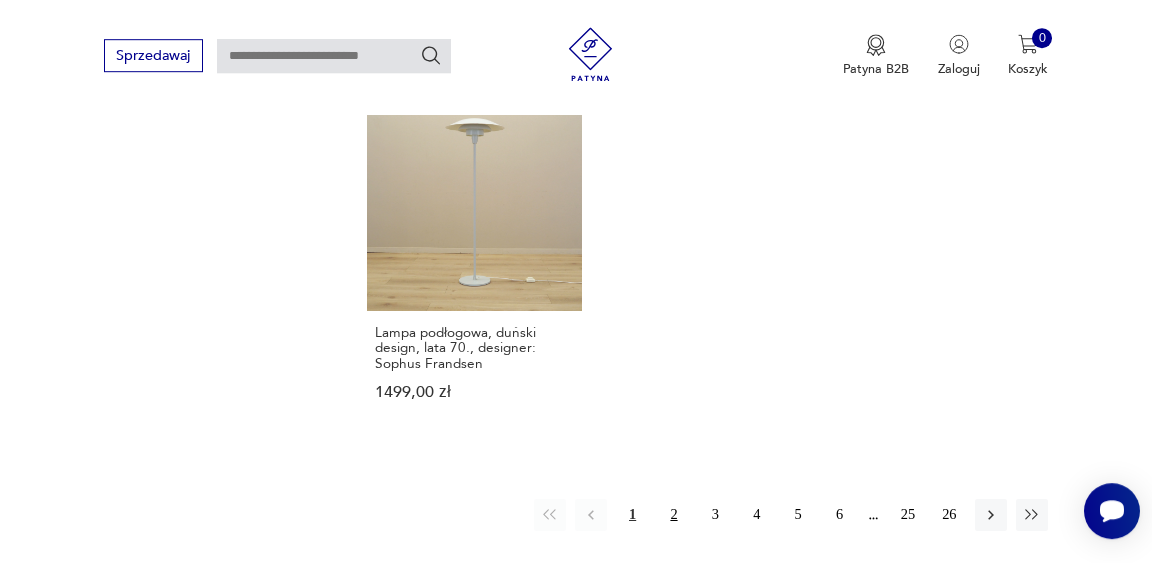 click on "2" at bounding box center (674, 515) 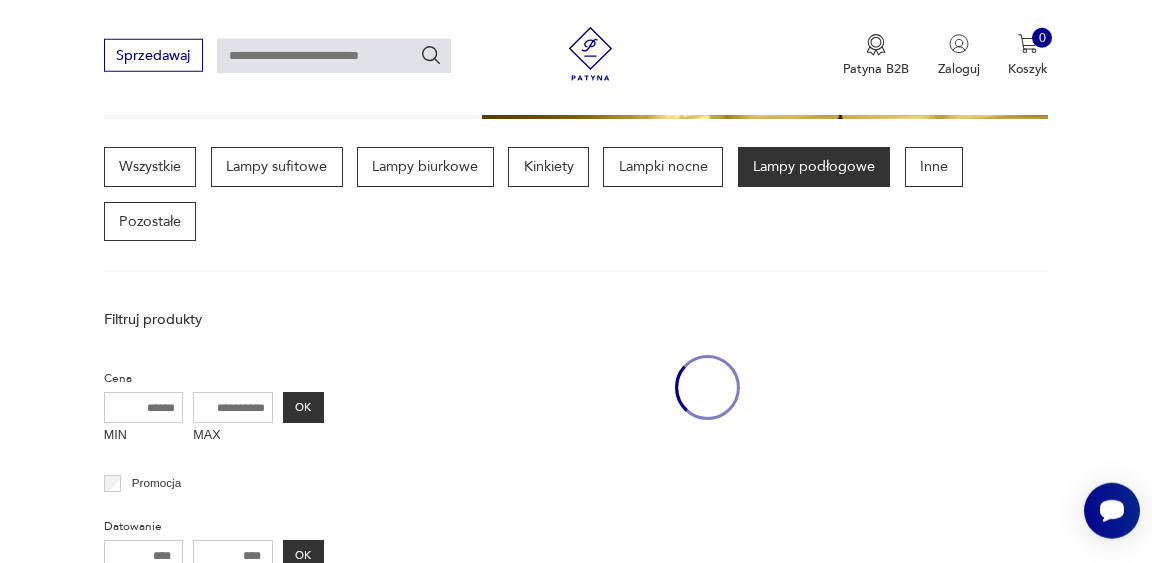 scroll, scrollTop: 462, scrollLeft: 0, axis: vertical 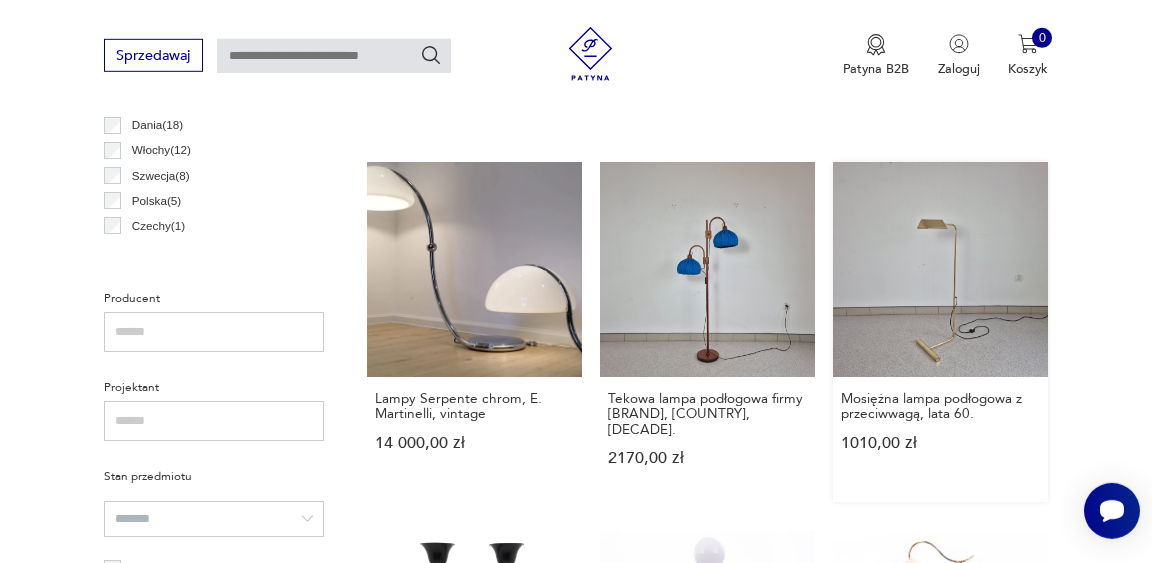 click on "Mosiężna lampa podłogowa z przeciwwagą, lata 60. 1010,00 zł" at bounding box center (940, 332) 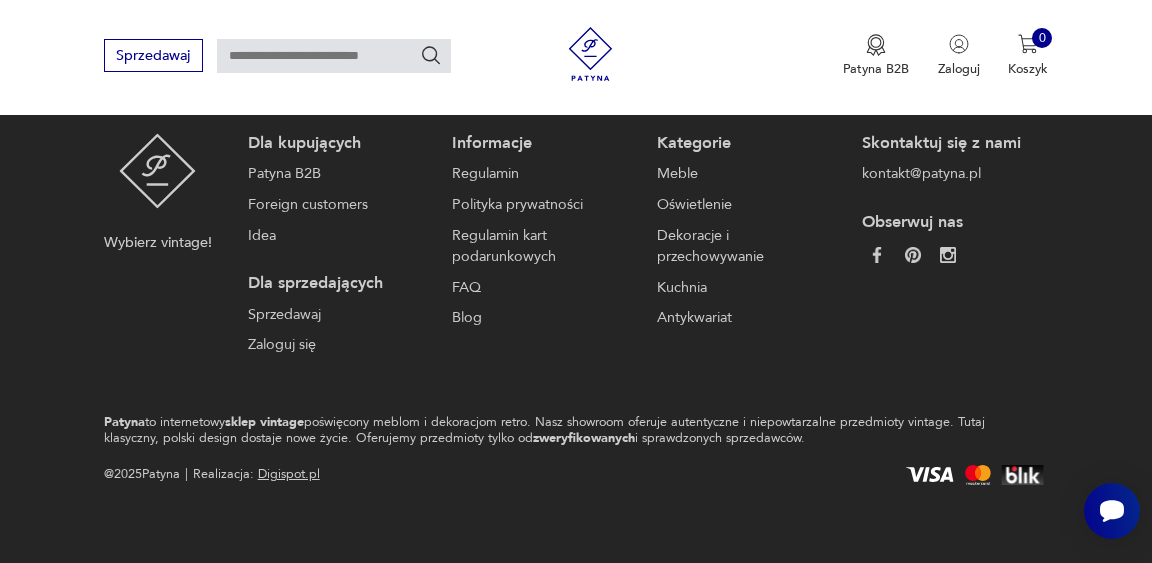 scroll, scrollTop: 0, scrollLeft: 0, axis: both 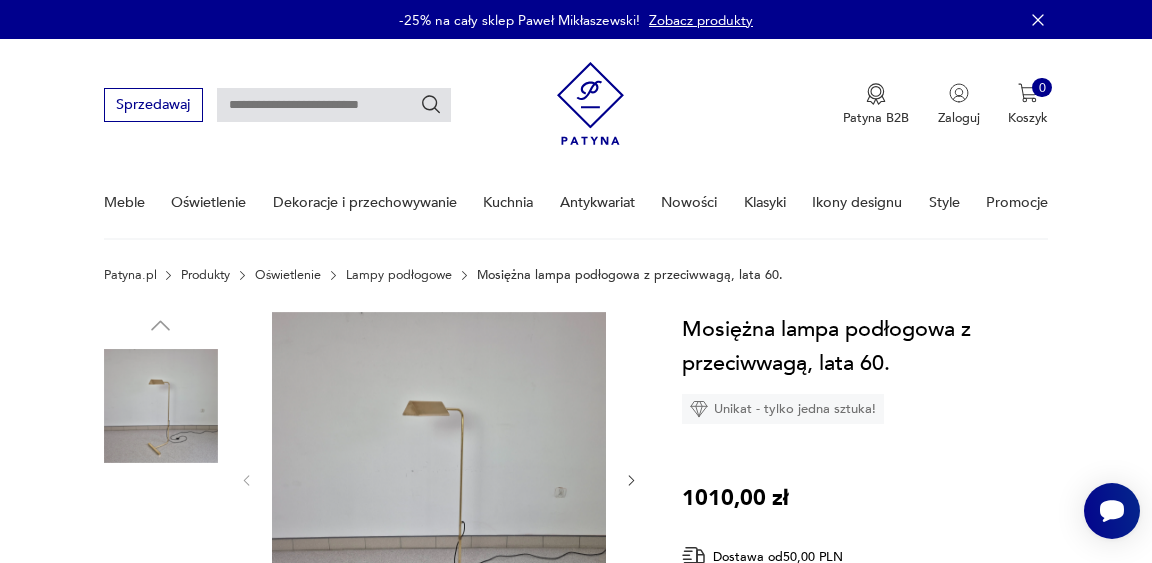 click at bounding box center (439, 479) 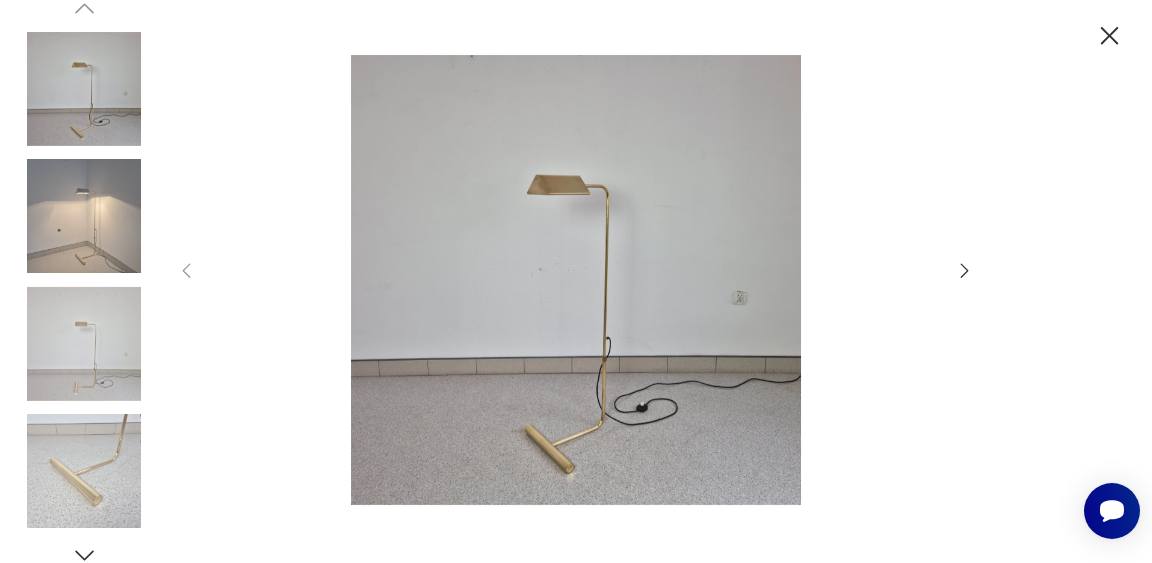 click 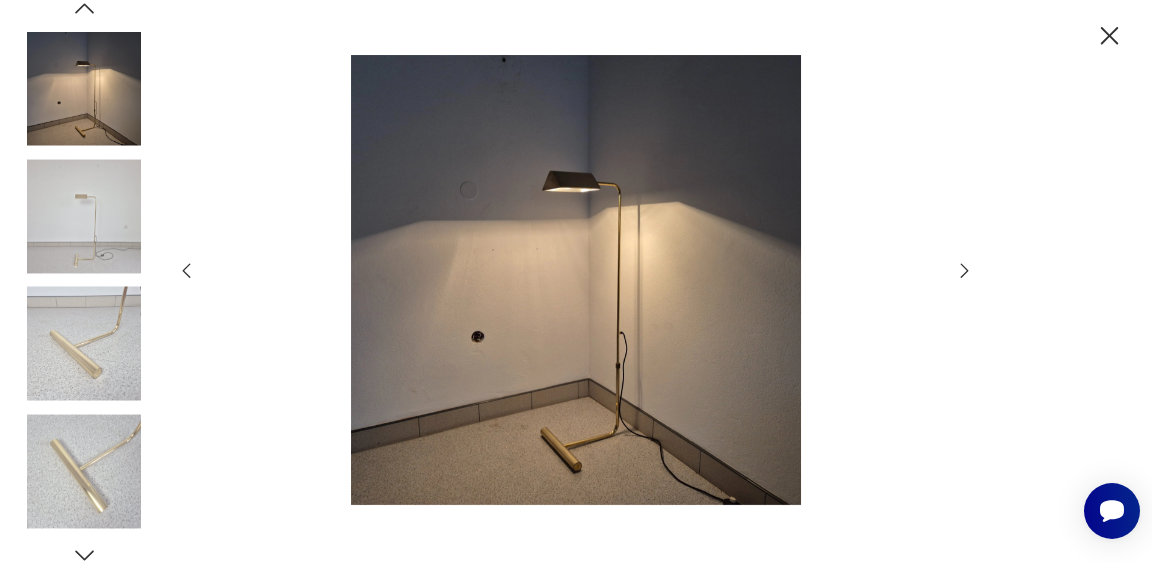 click 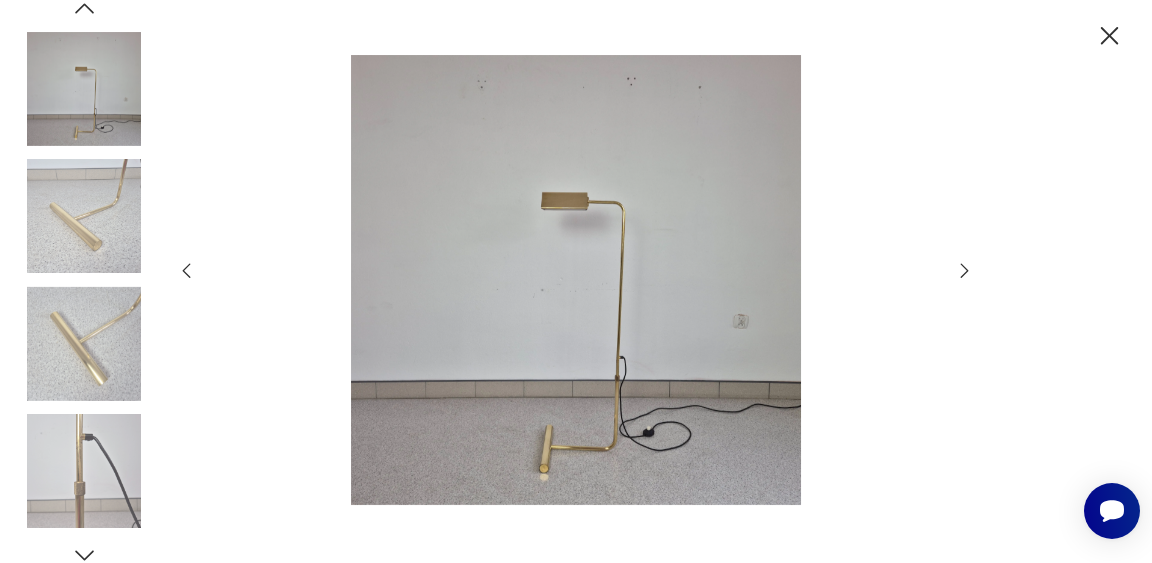 click 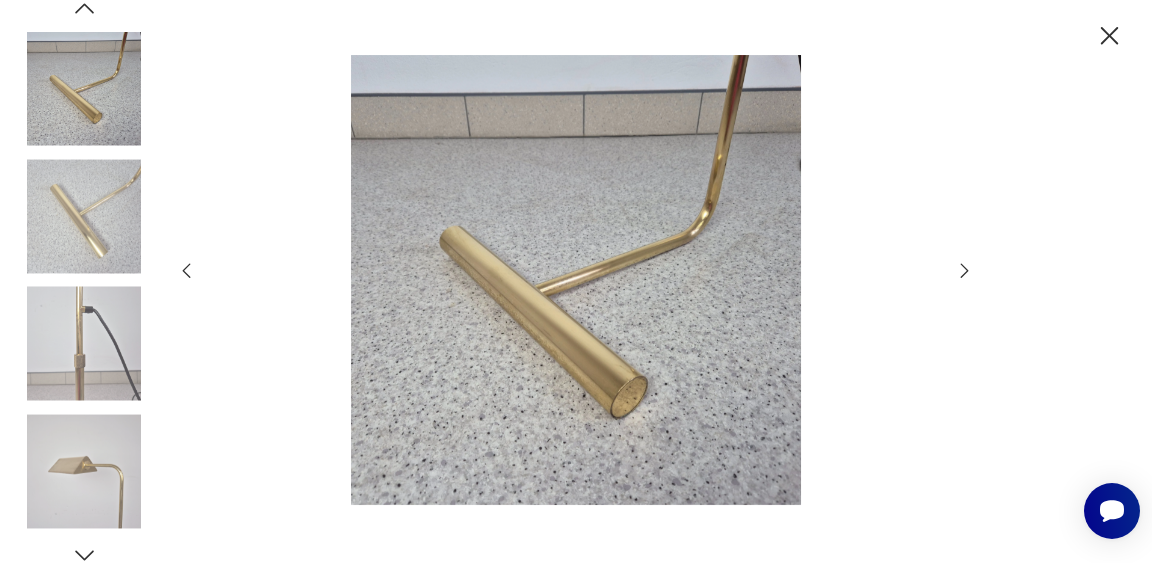 click 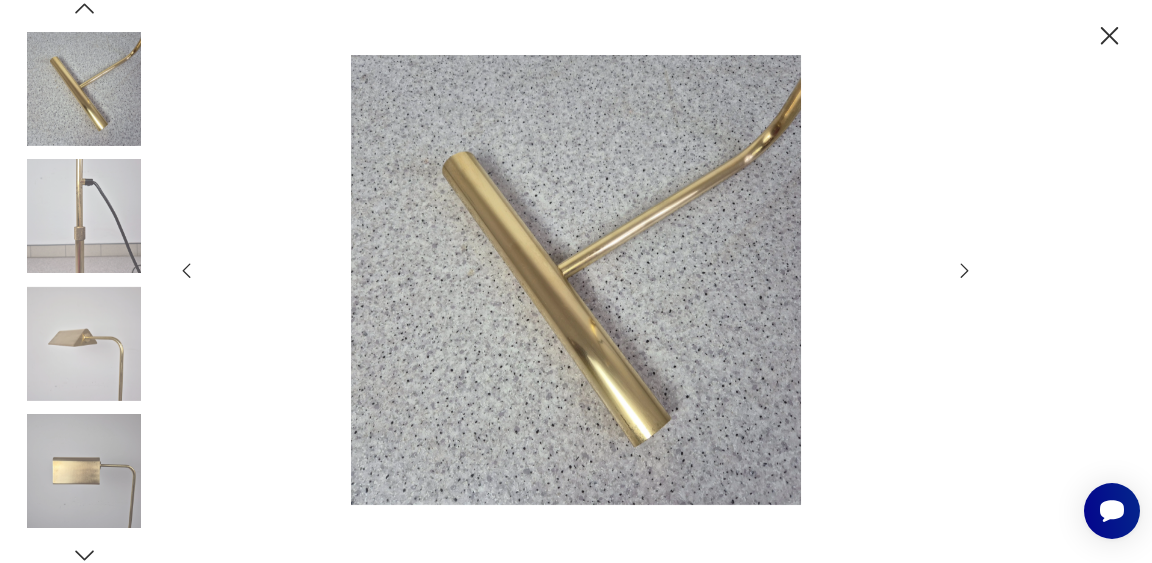 click 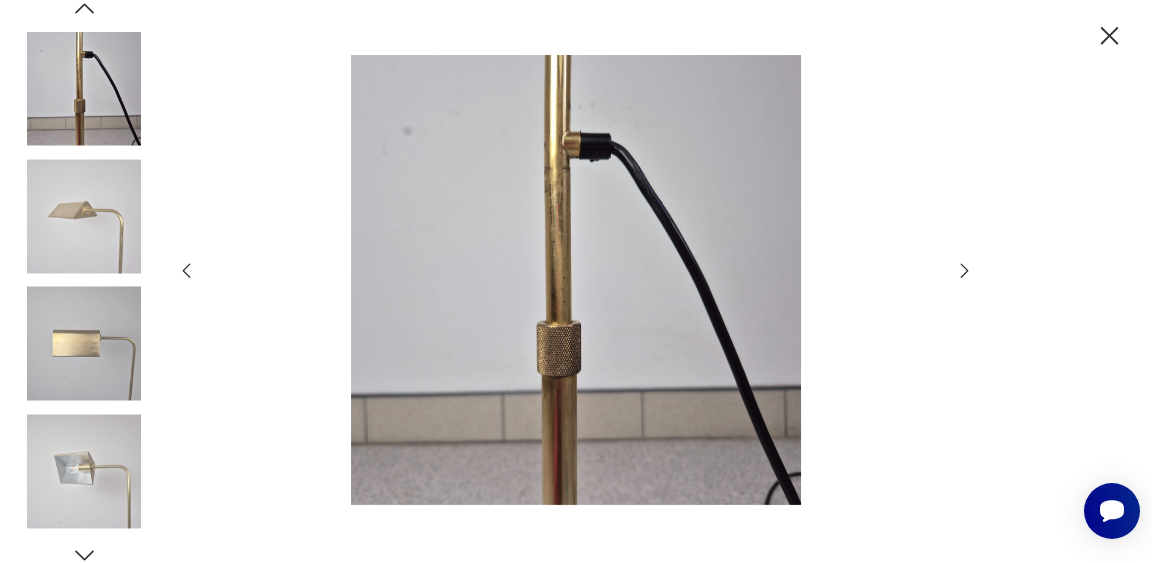 click 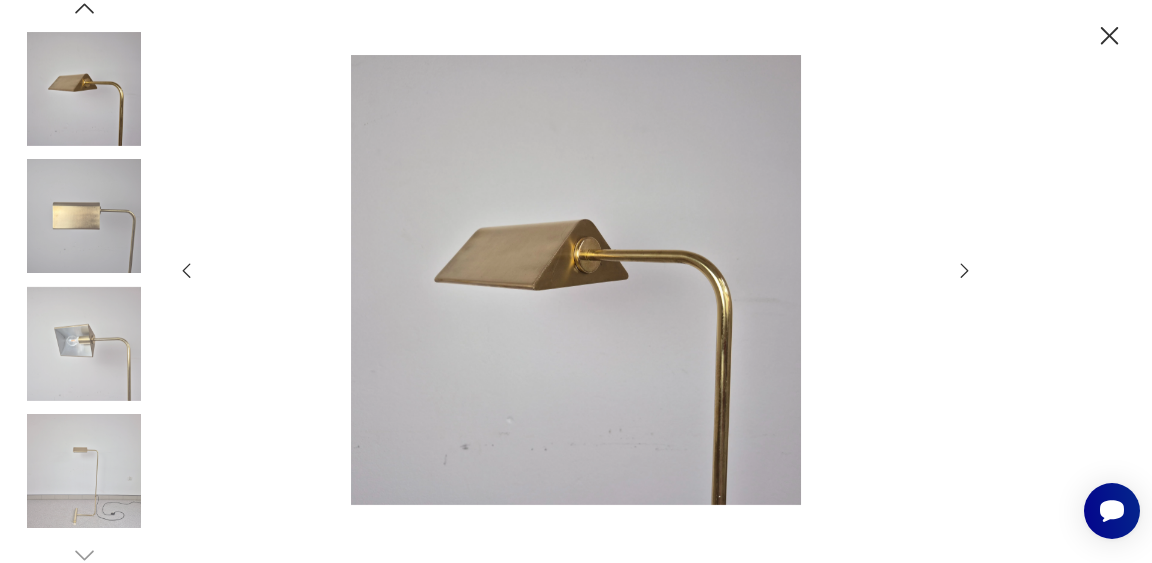 click 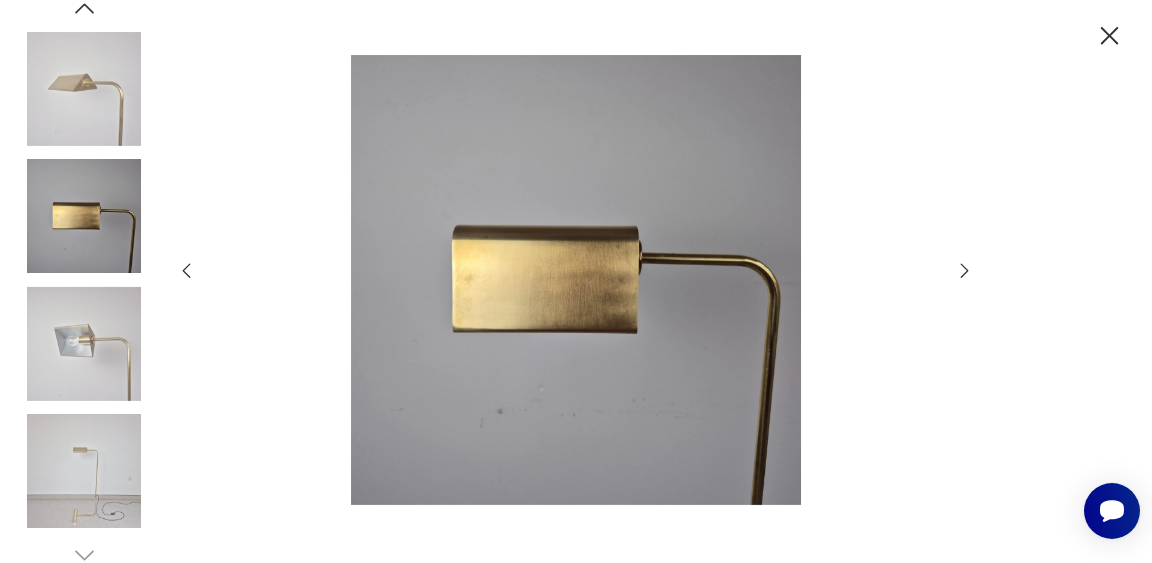 click 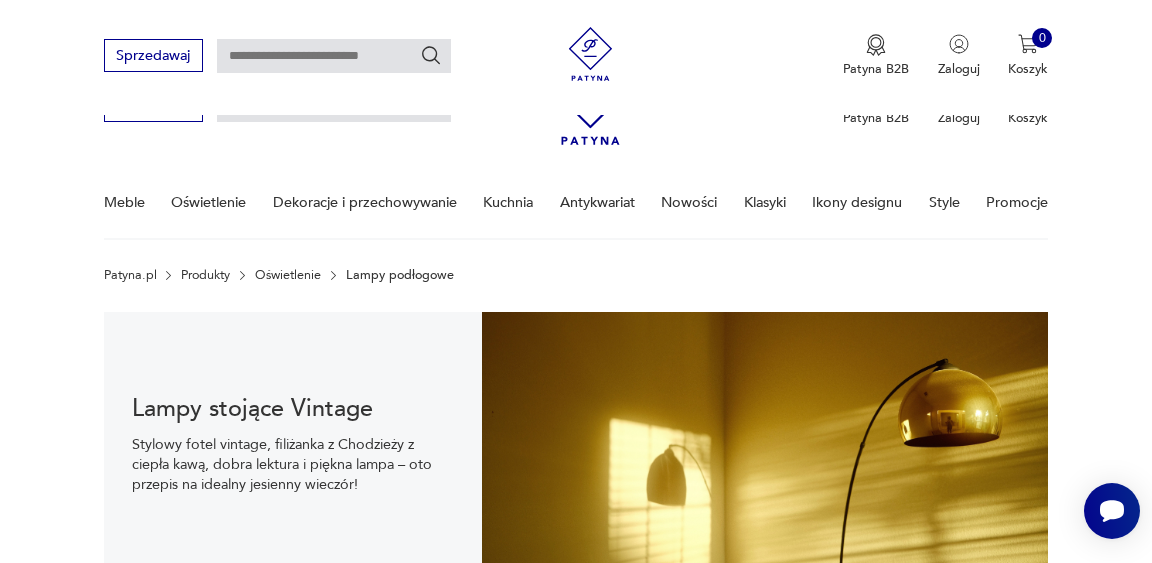 scroll, scrollTop: 865, scrollLeft: 0, axis: vertical 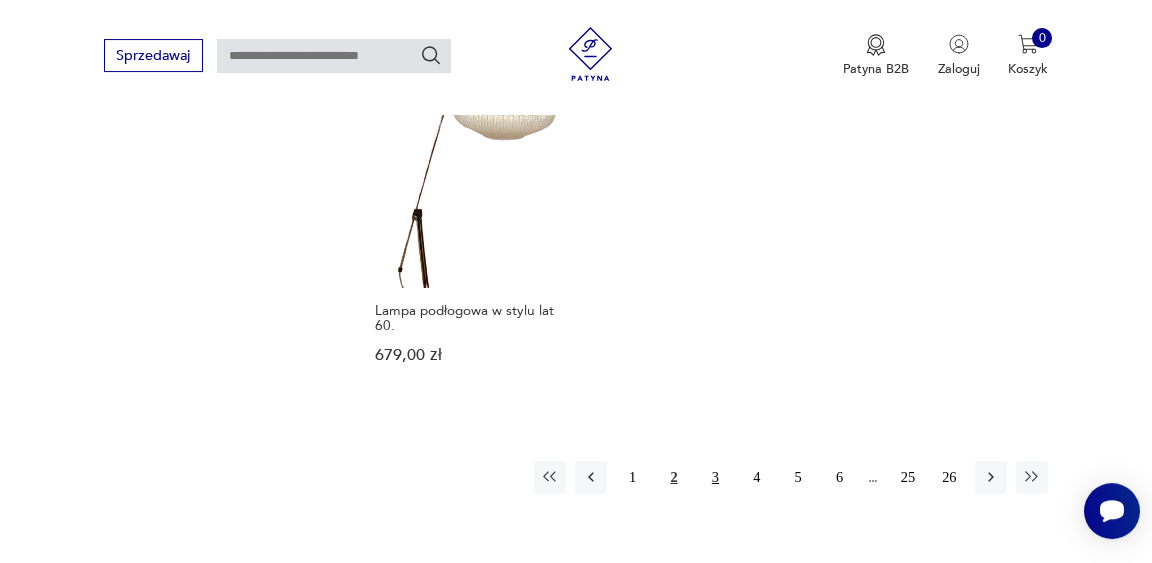 click on "3" at bounding box center [715, 477] 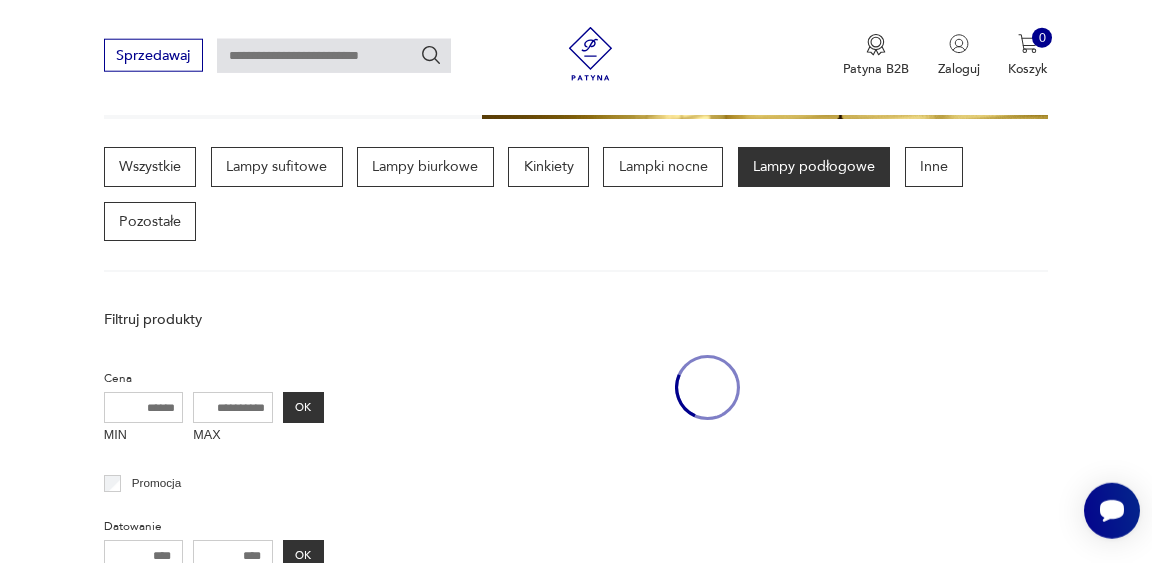 scroll, scrollTop: 462, scrollLeft: 0, axis: vertical 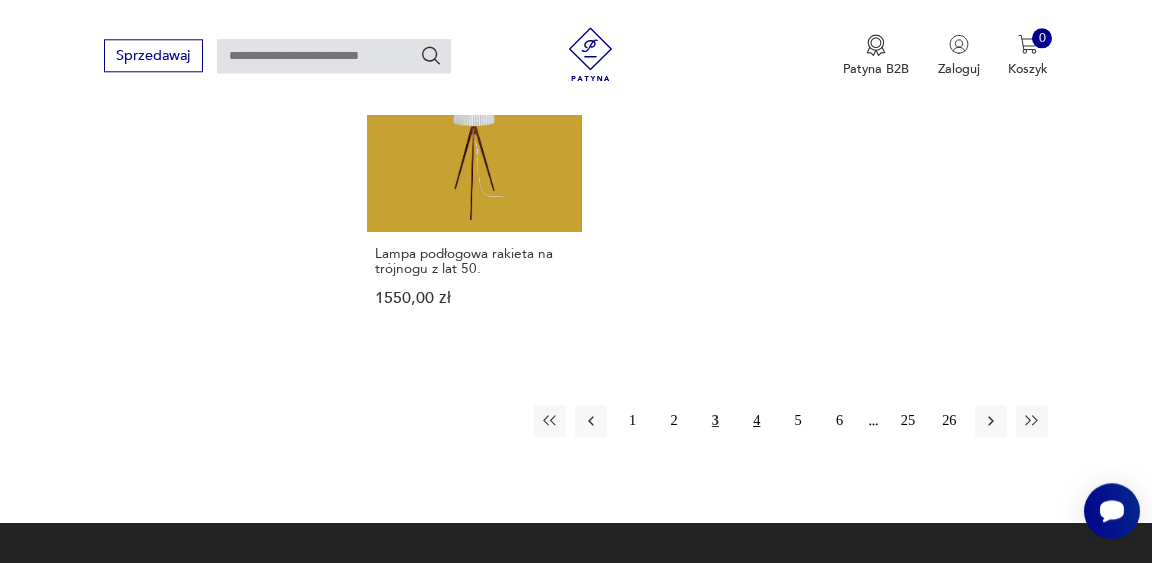 click on "4" at bounding box center (757, 421) 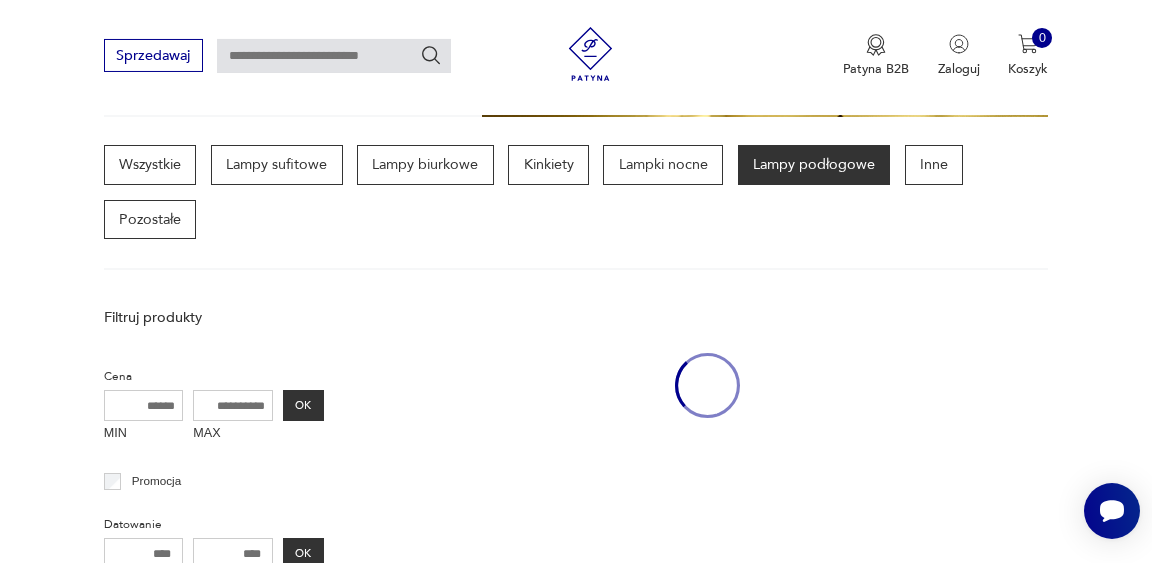 scroll, scrollTop: 462, scrollLeft: 0, axis: vertical 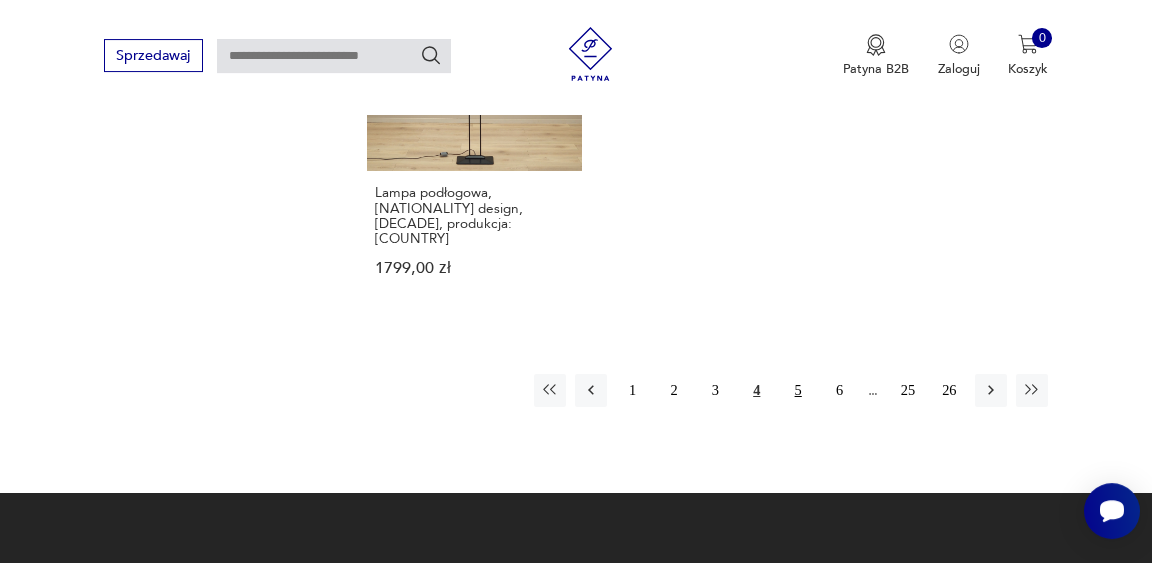 click on "5" at bounding box center [798, 390] 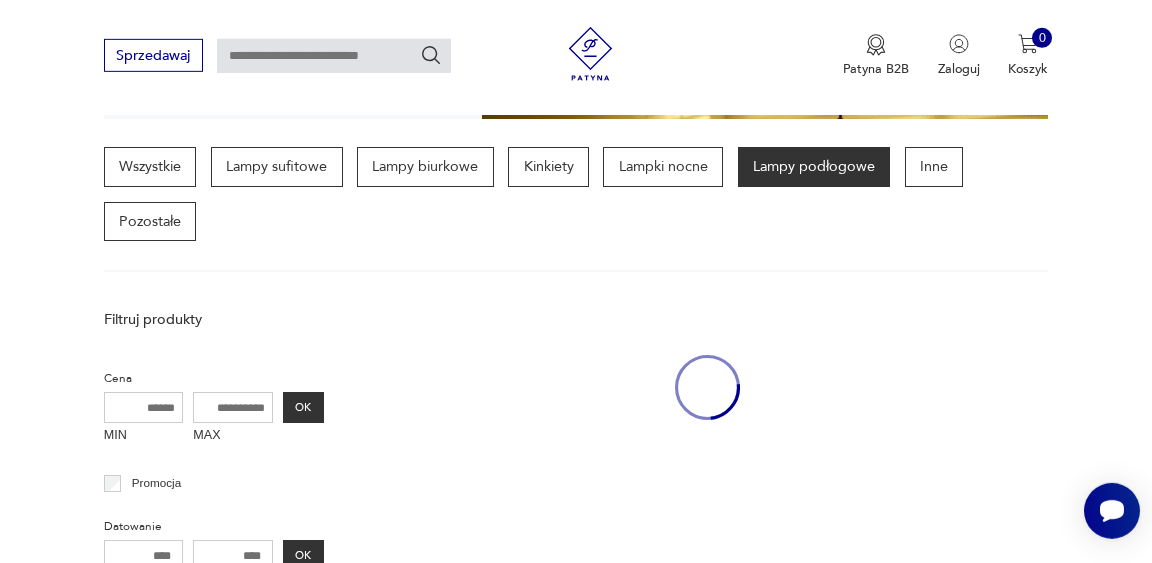scroll, scrollTop: 462, scrollLeft: 0, axis: vertical 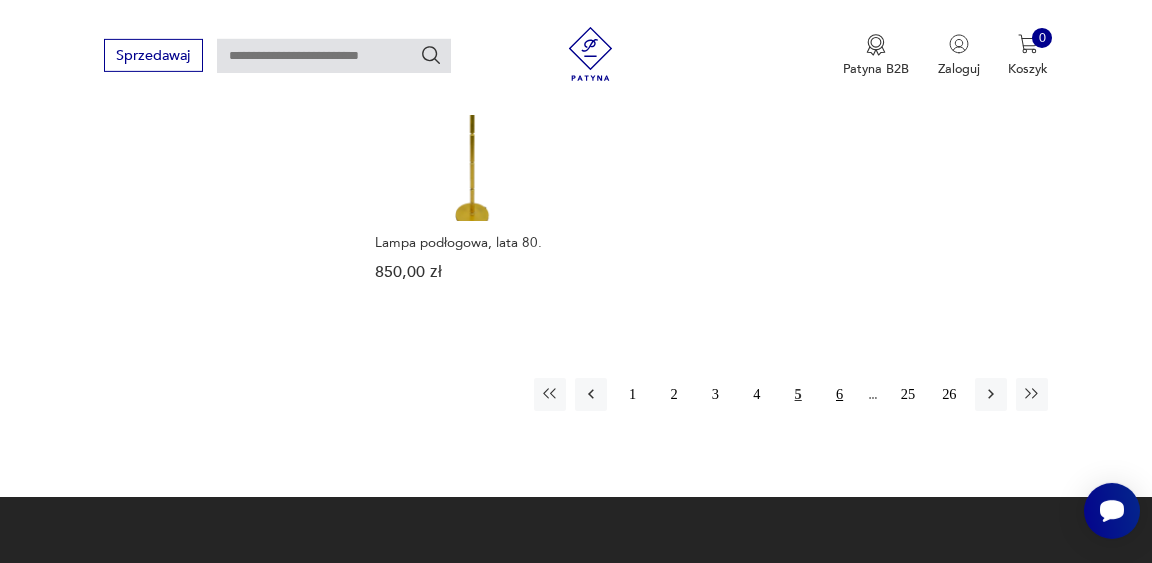 click on "6" at bounding box center [839, 394] 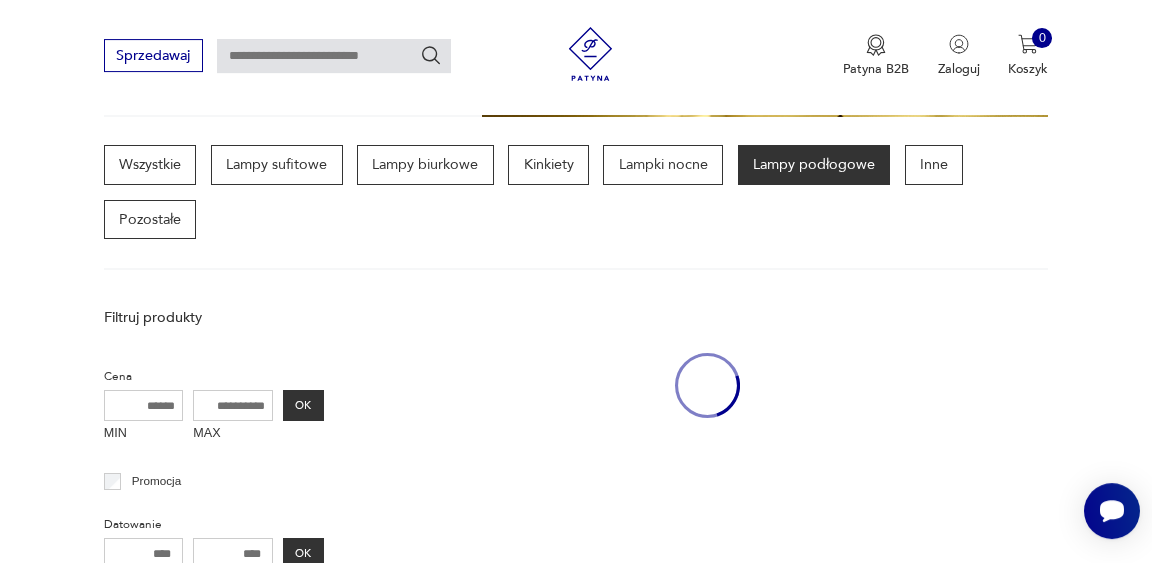 scroll, scrollTop: 462, scrollLeft: 0, axis: vertical 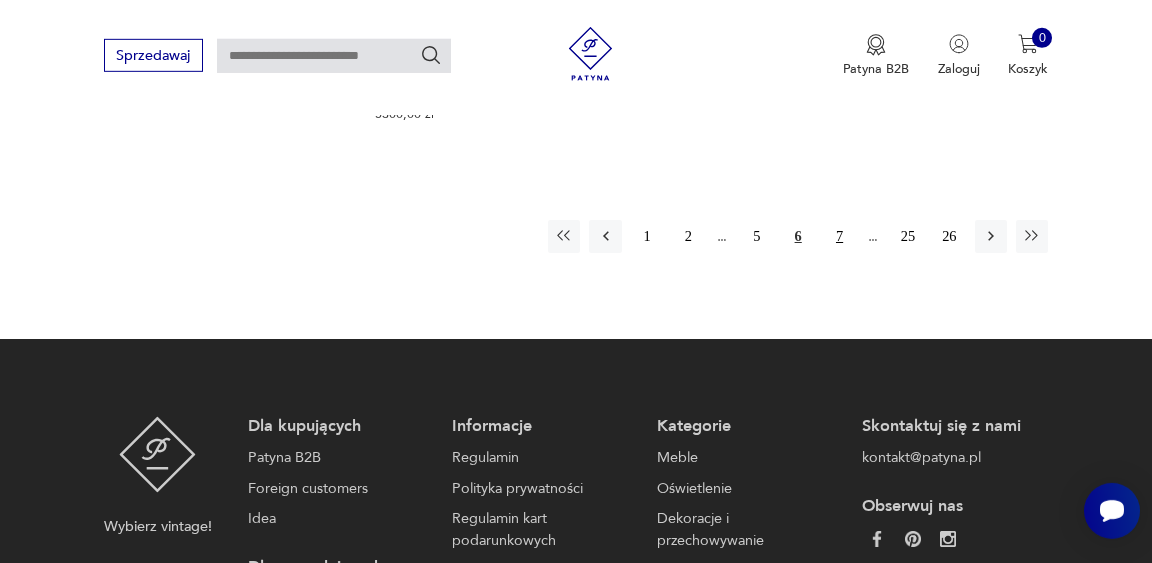 click on "7" at bounding box center [839, 236] 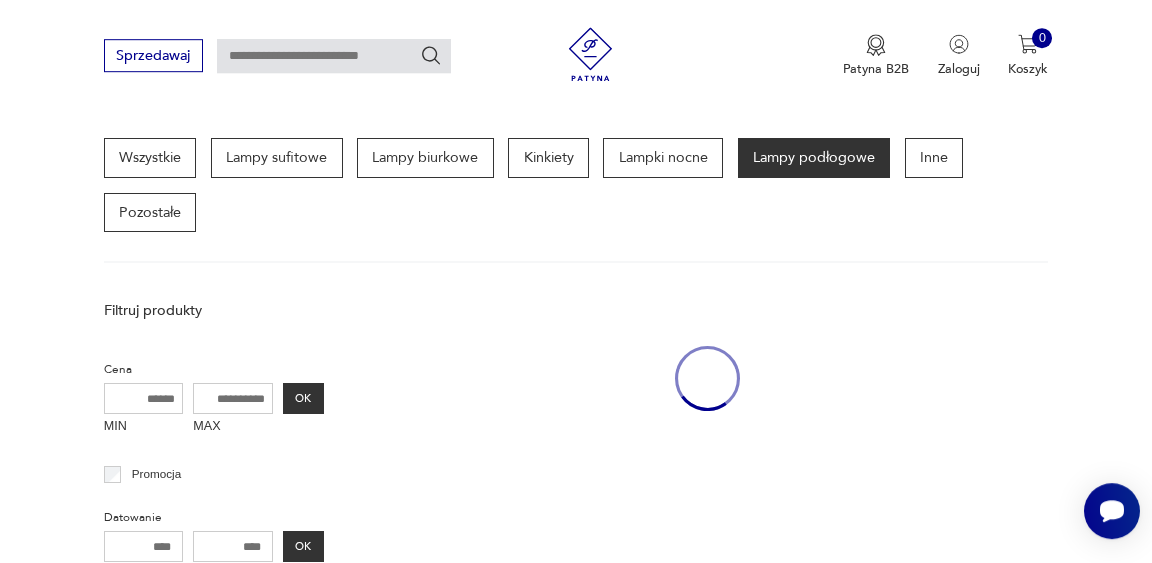 scroll, scrollTop: 462, scrollLeft: 0, axis: vertical 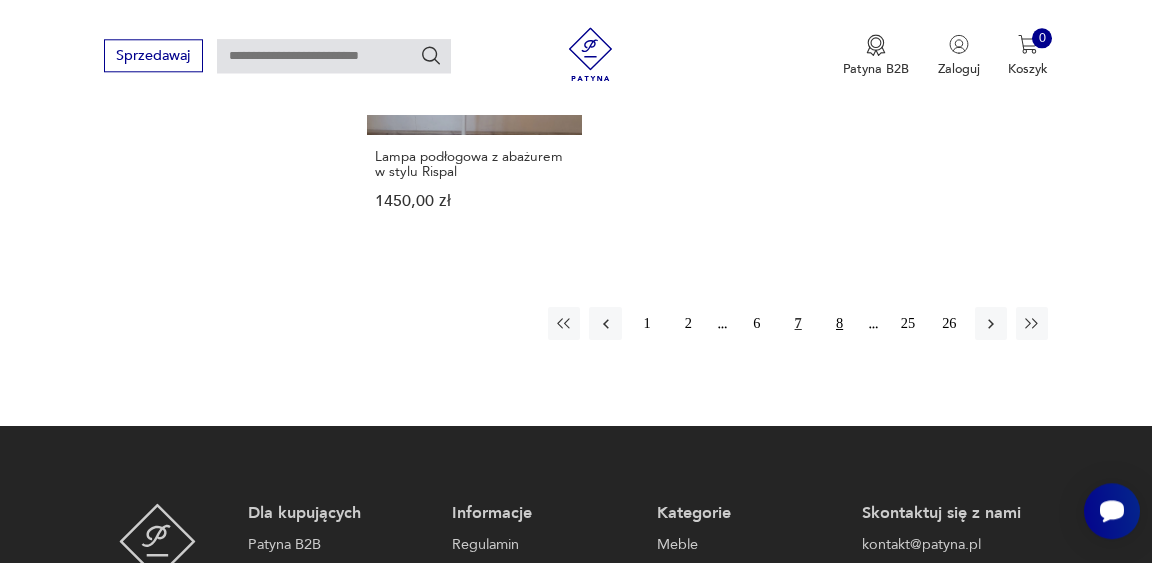 click on "8" at bounding box center [839, 323] 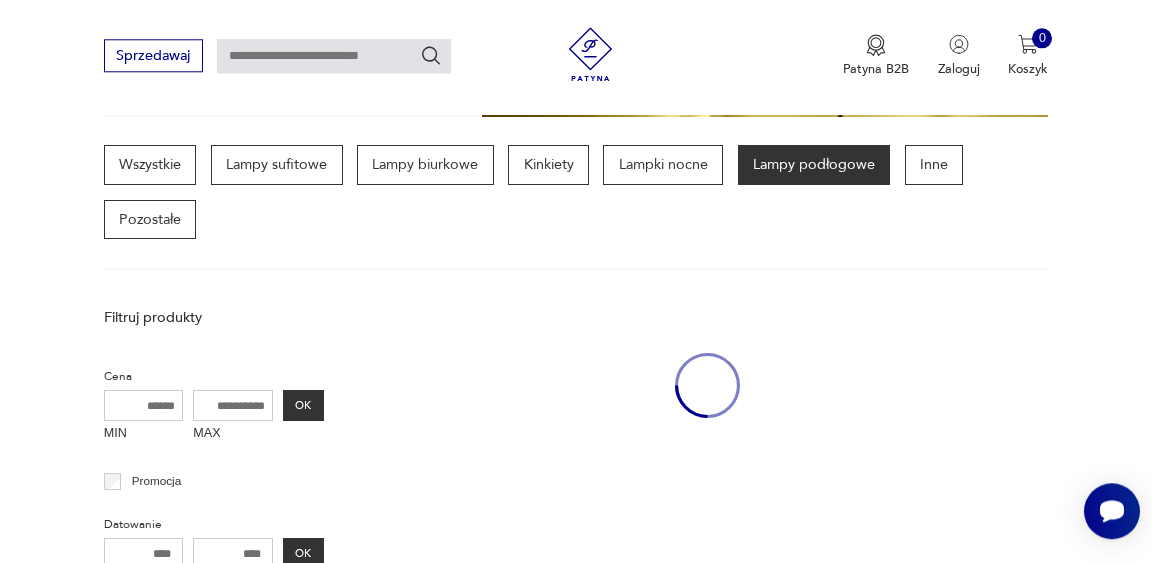 scroll, scrollTop: 462, scrollLeft: 0, axis: vertical 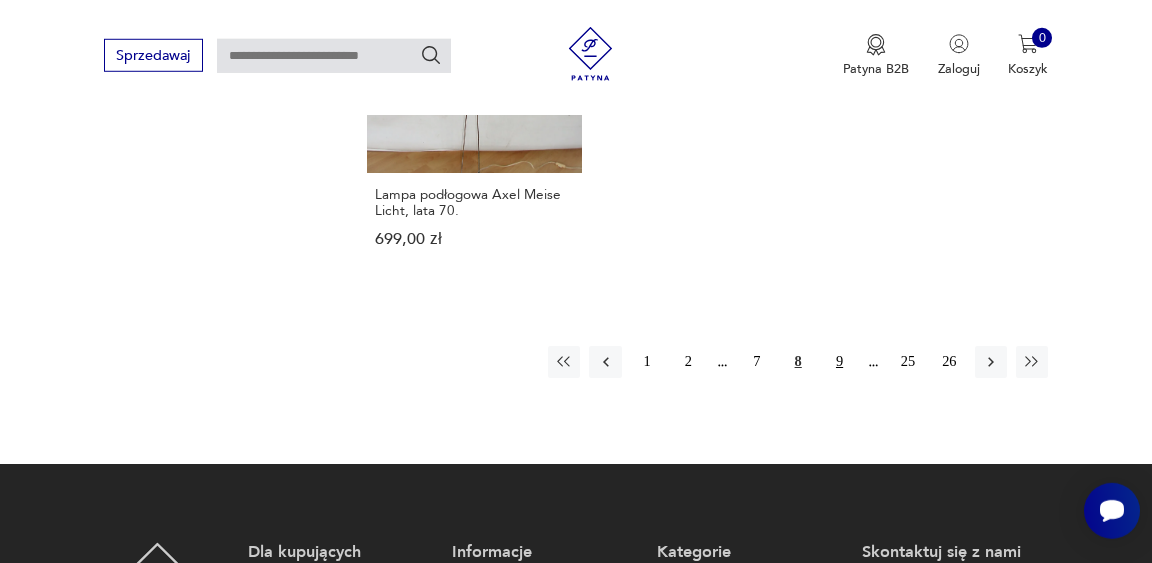 click on "9" at bounding box center (839, 362) 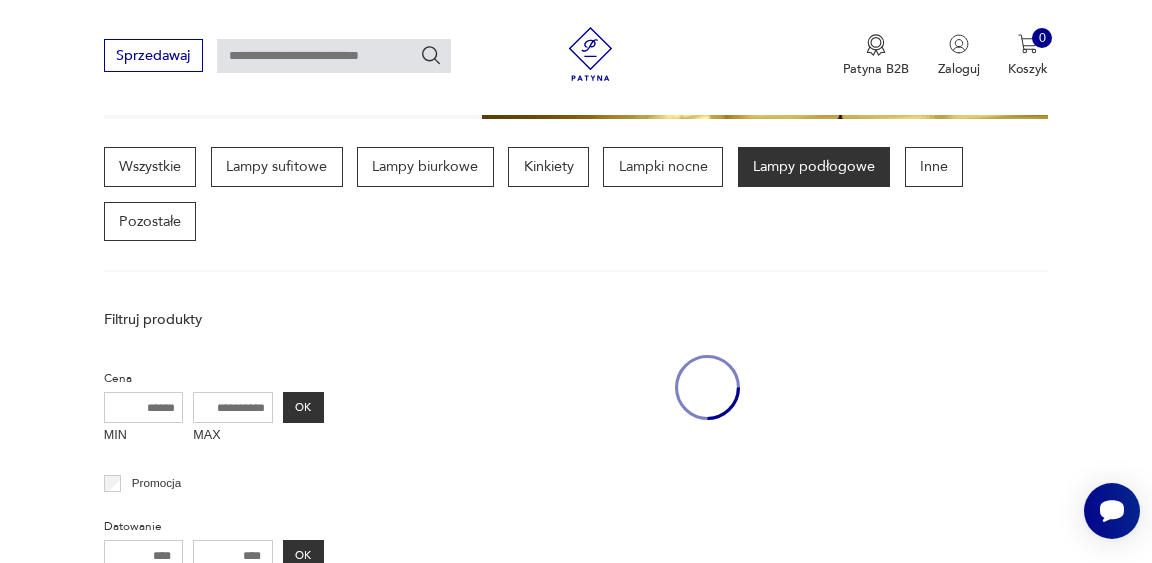 scroll, scrollTop: 462, scrollLeft: 0, axis: vertical 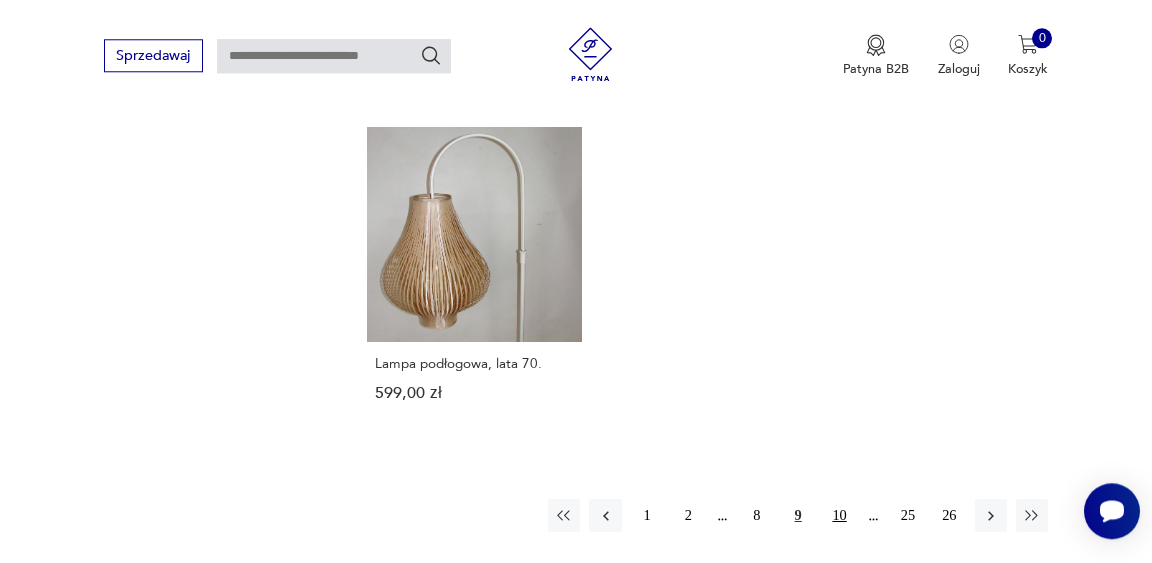 click on "10" at bounding box center [839, 515] 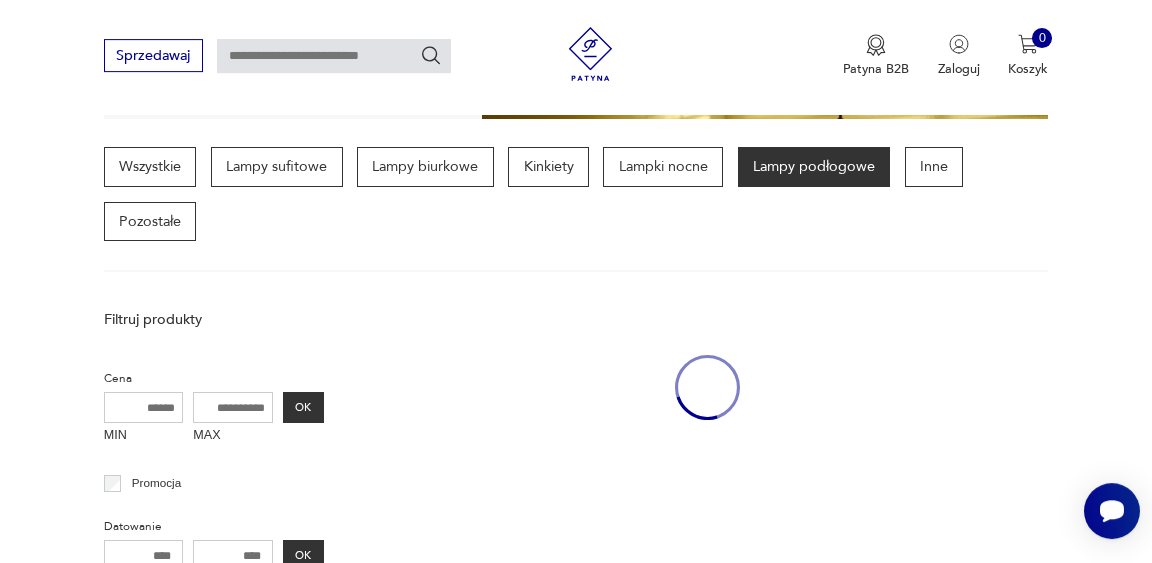 scroll, scrollTop: 462, scrollLeft: 0, axis: vertical 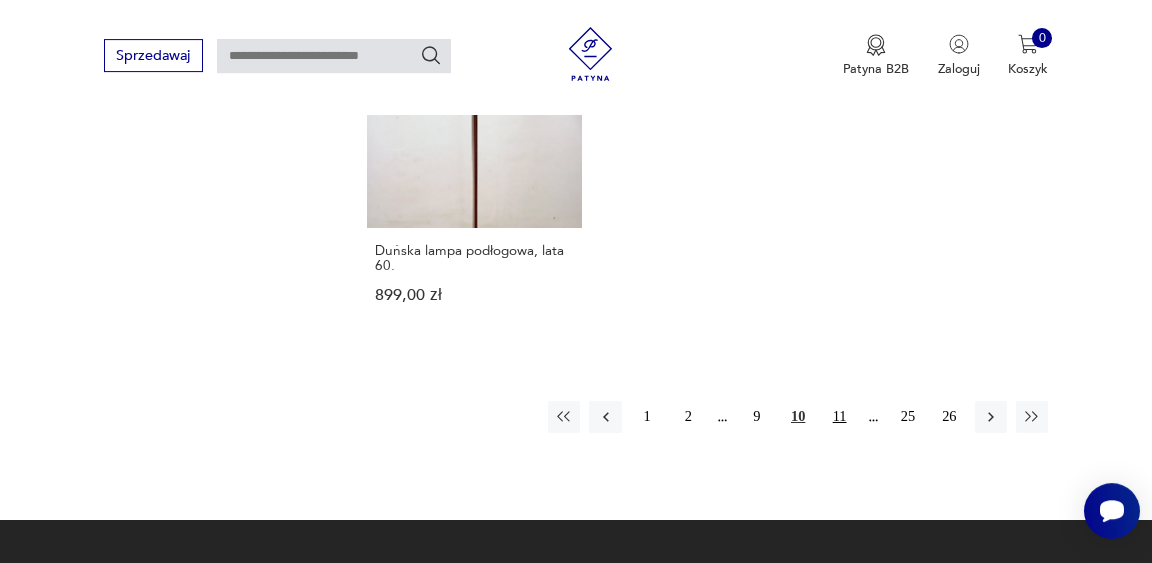 click on "11" at bounding box center (839, 417) 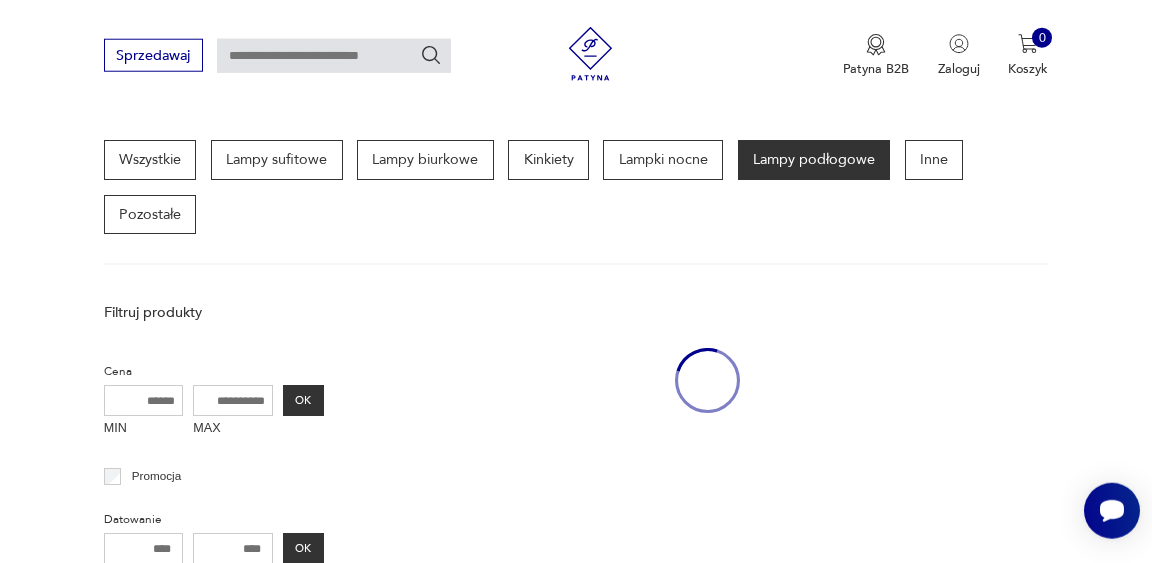 scroll, scrollTop: 462, scrollLeft: 0, axis: vertical 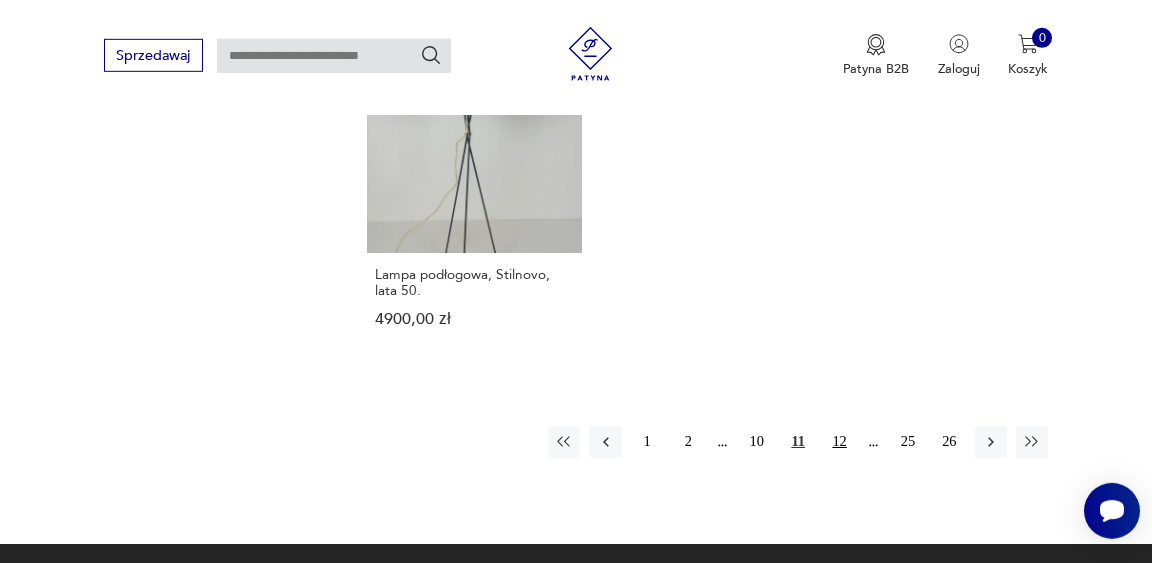 click on "12" at bounding box center [839, 442] 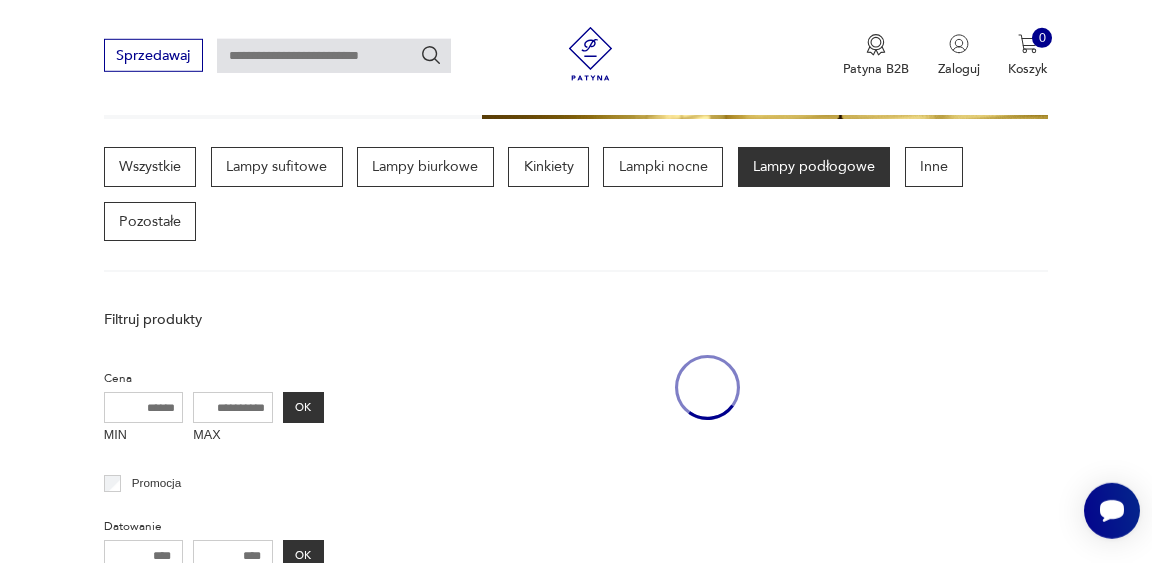 scroll, scrollTop: 462, scrollLeft: 0, axis: vertical 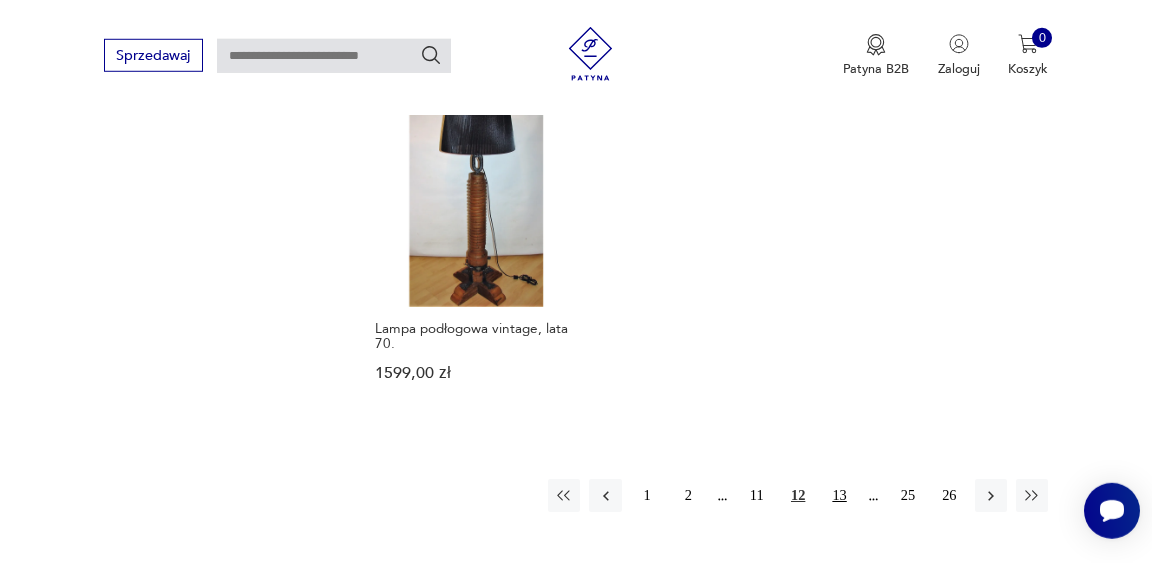 click on "13" at bounding box center [839, 495] 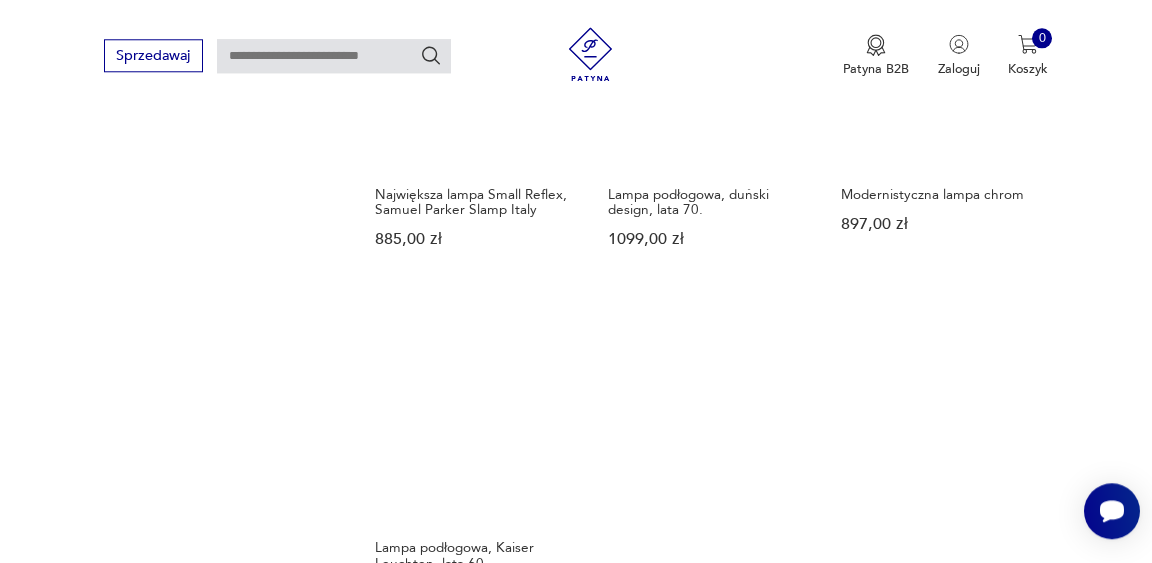 scroll, scrollTop: 2630, scrollLeft: 0, axis: vertical 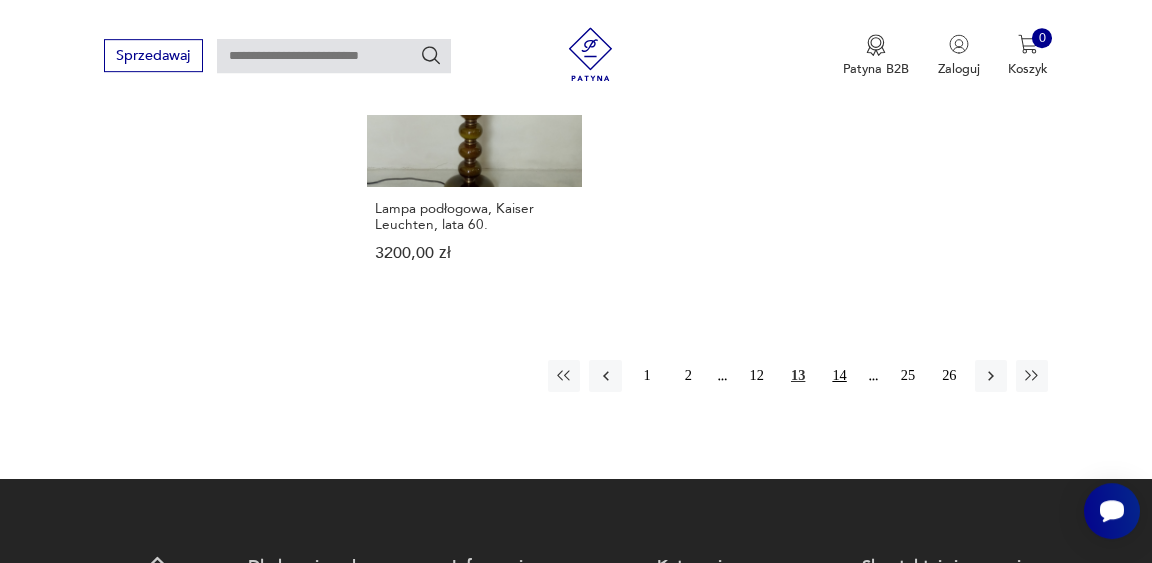 click on "14" at bounding box center [839, 376] 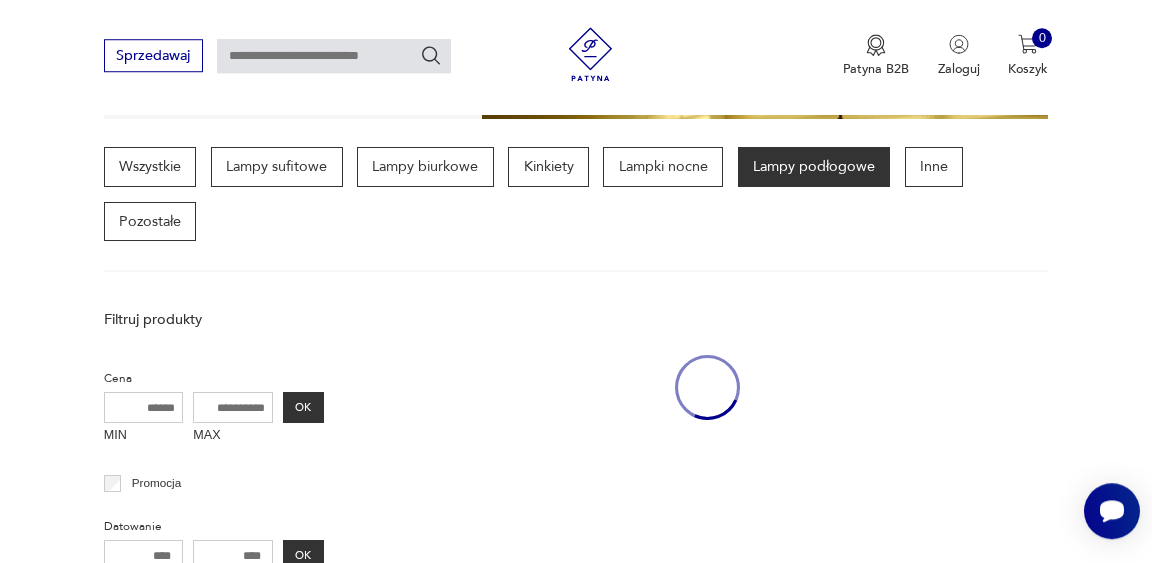 scroll, scrollTop: 462, scrollLeft: 0, axis: vertical 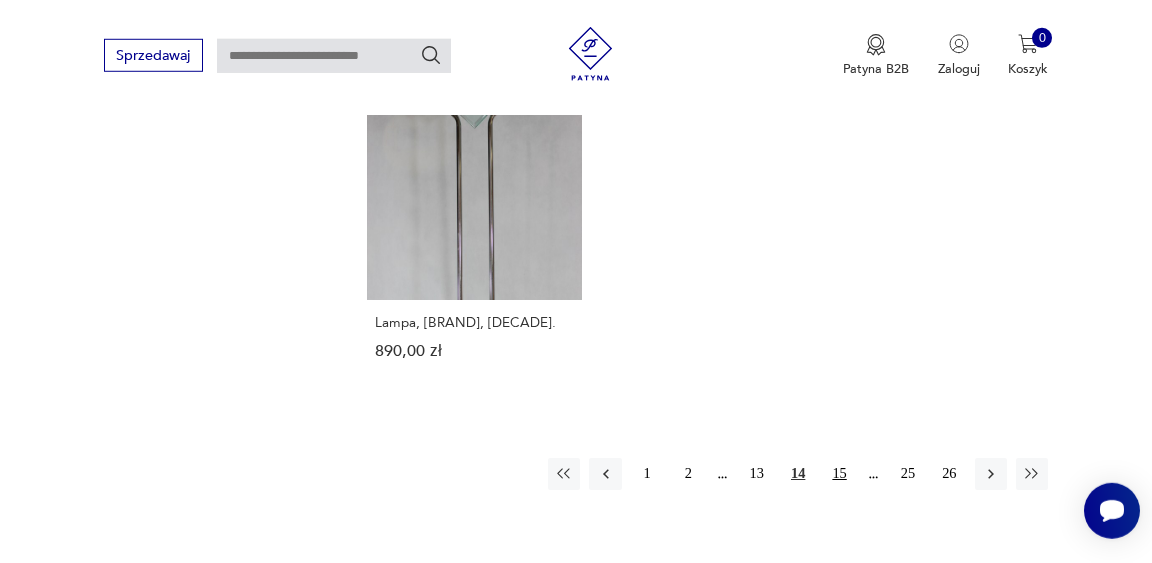click on "15" at bounding box center (839, 474) 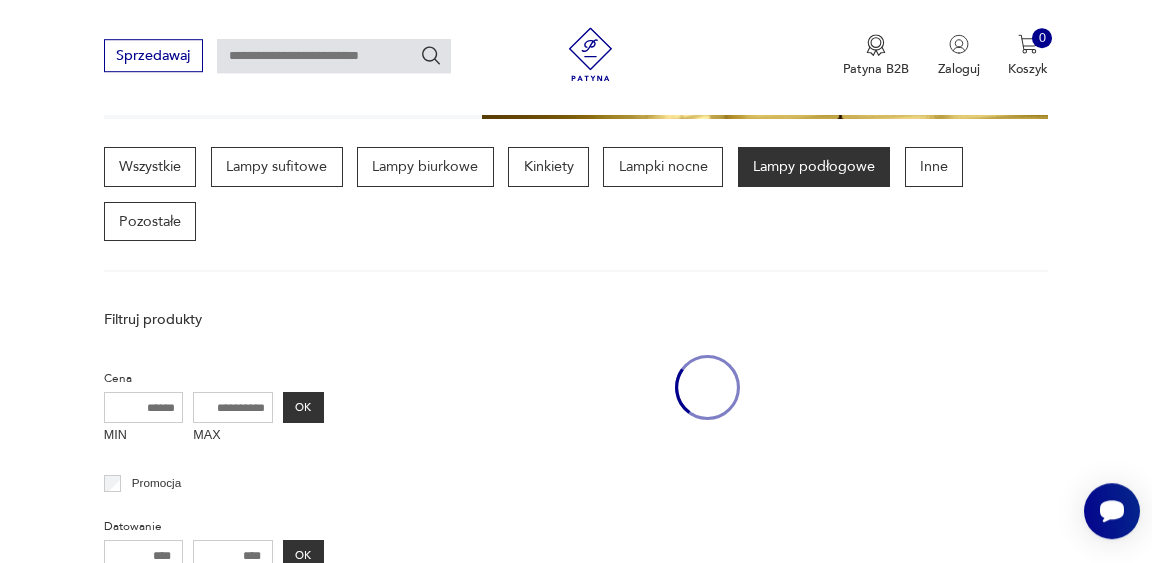 scroll, scrollTop: 462, scrollLeft: 0, axis: vertical 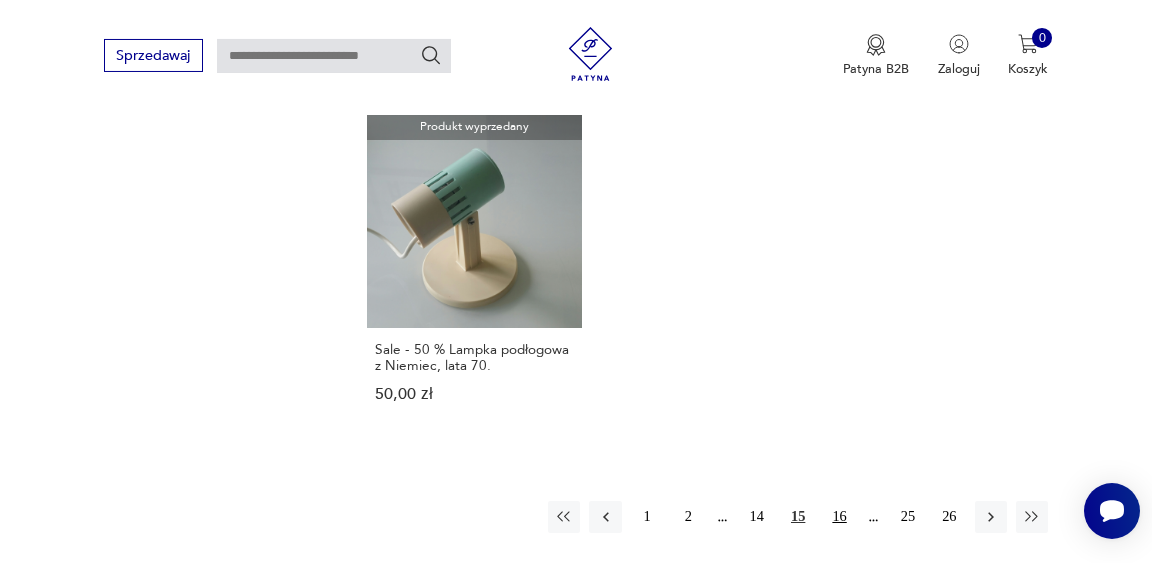 click on "16" at bounding box center [839, 517] 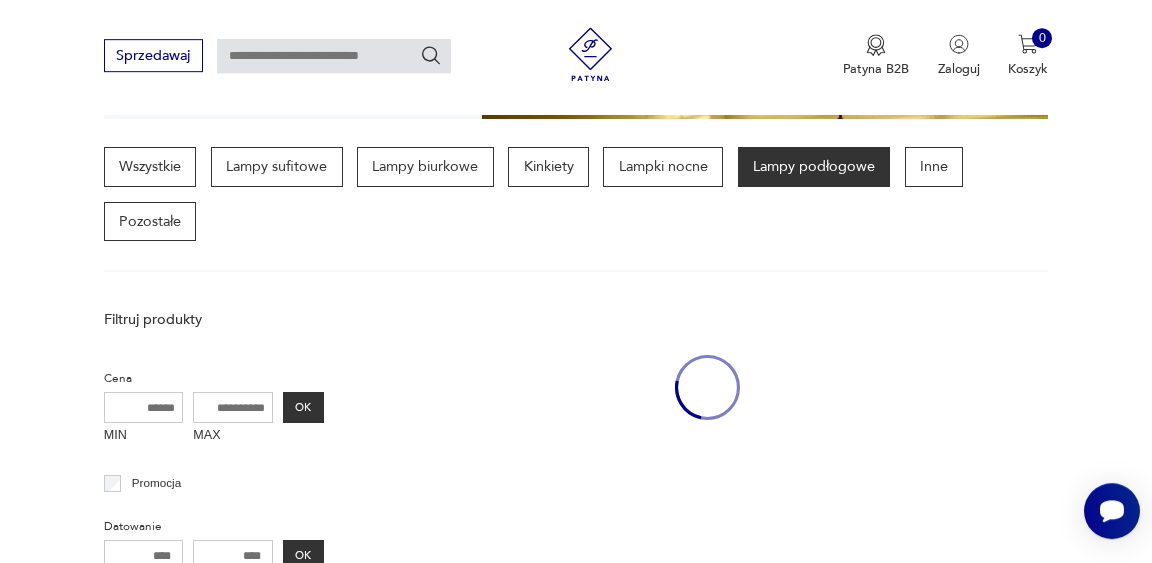 scroll, scrollTop: 462, scrollLeft: 0, axis: vertical 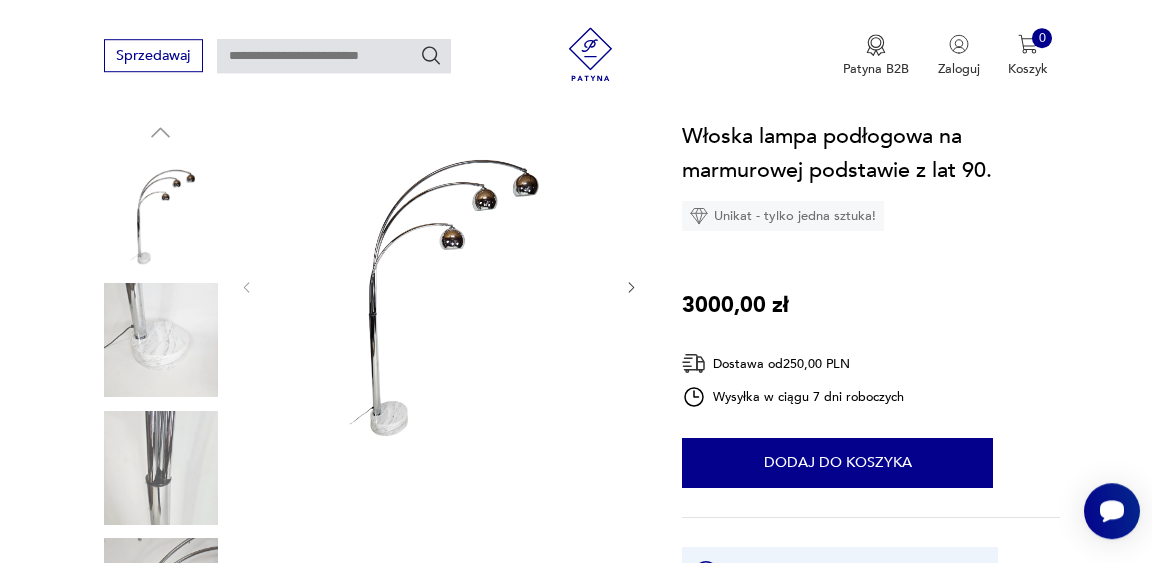 click 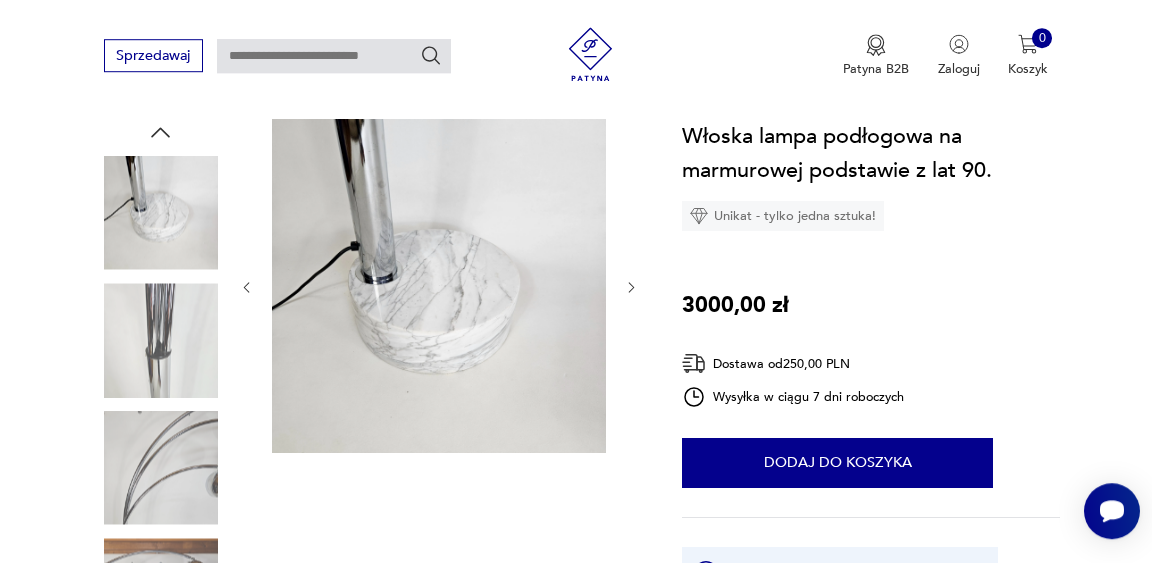 click 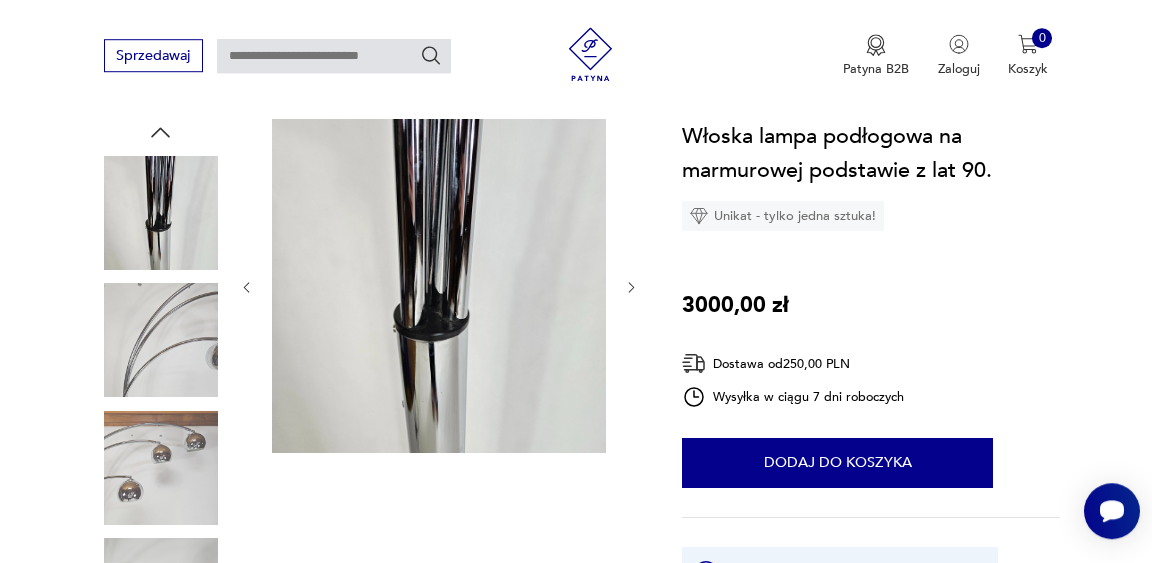 click 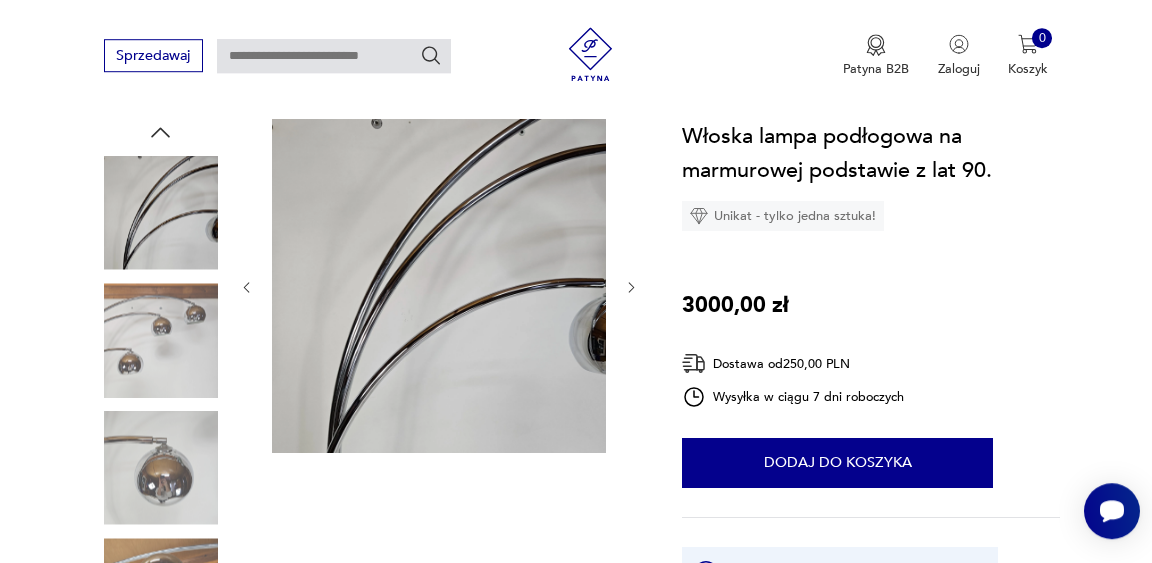 click 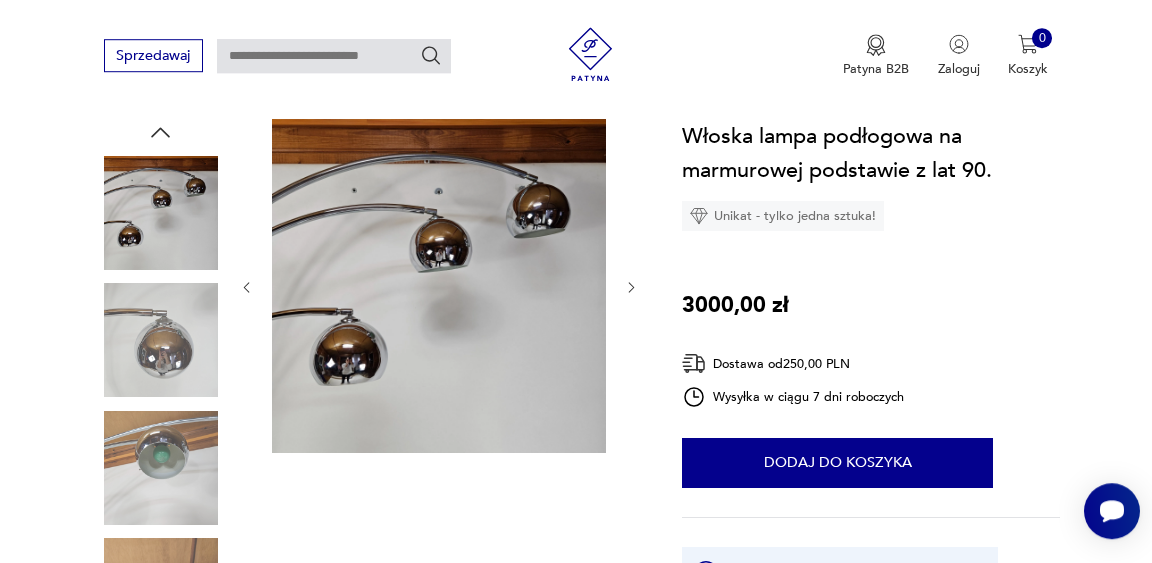 click 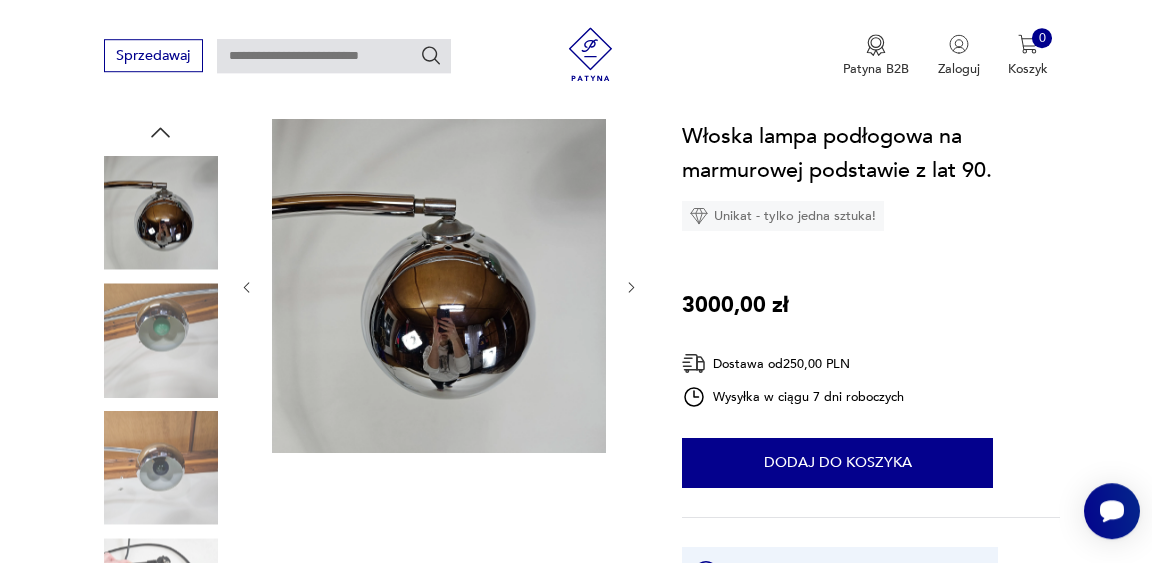 click 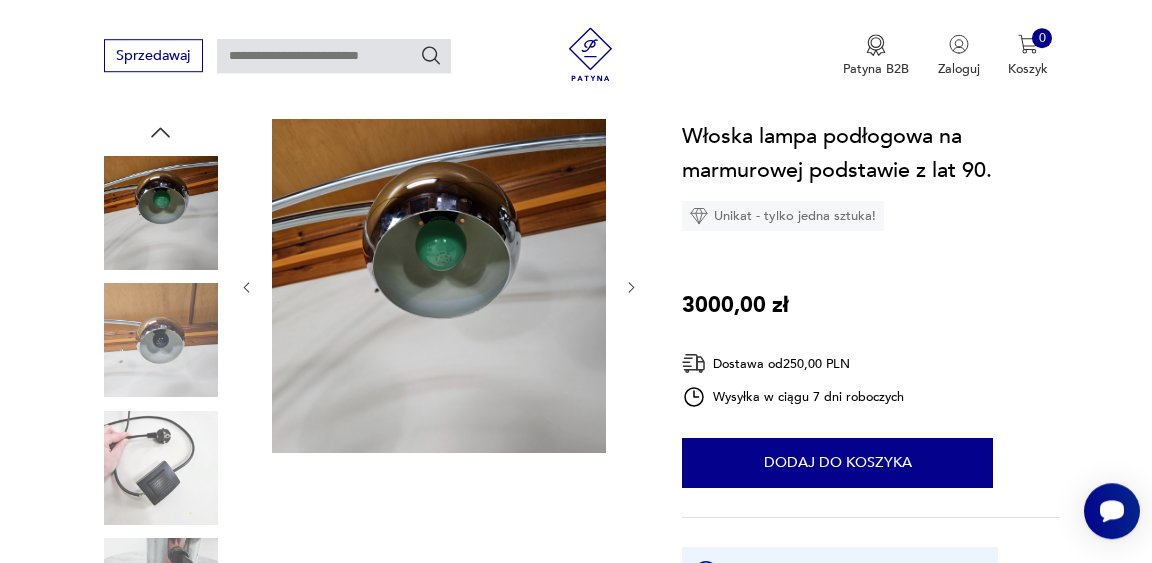 click 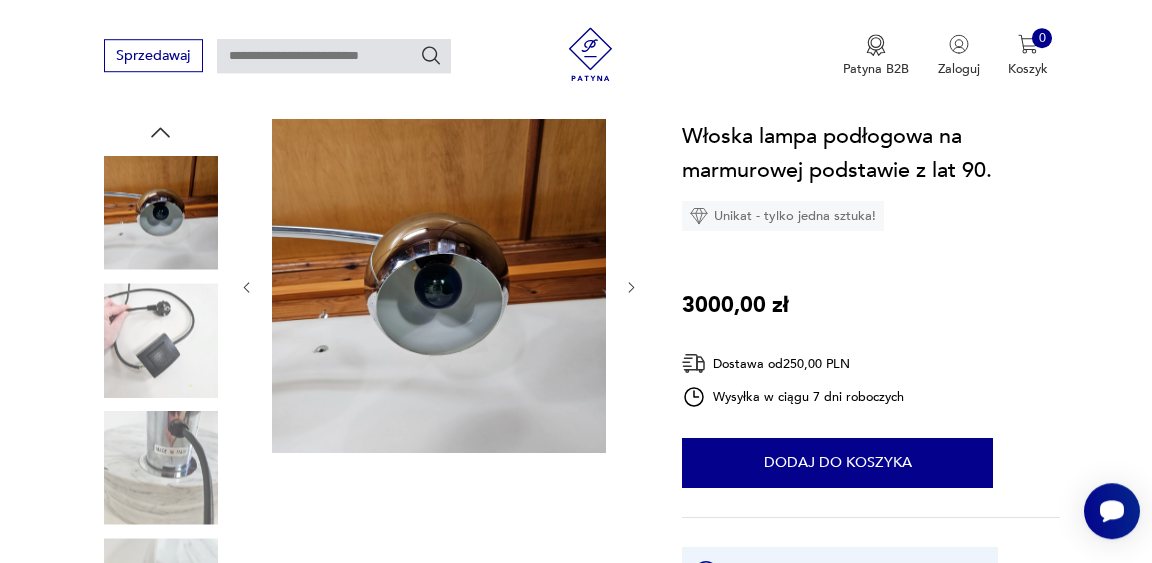 click 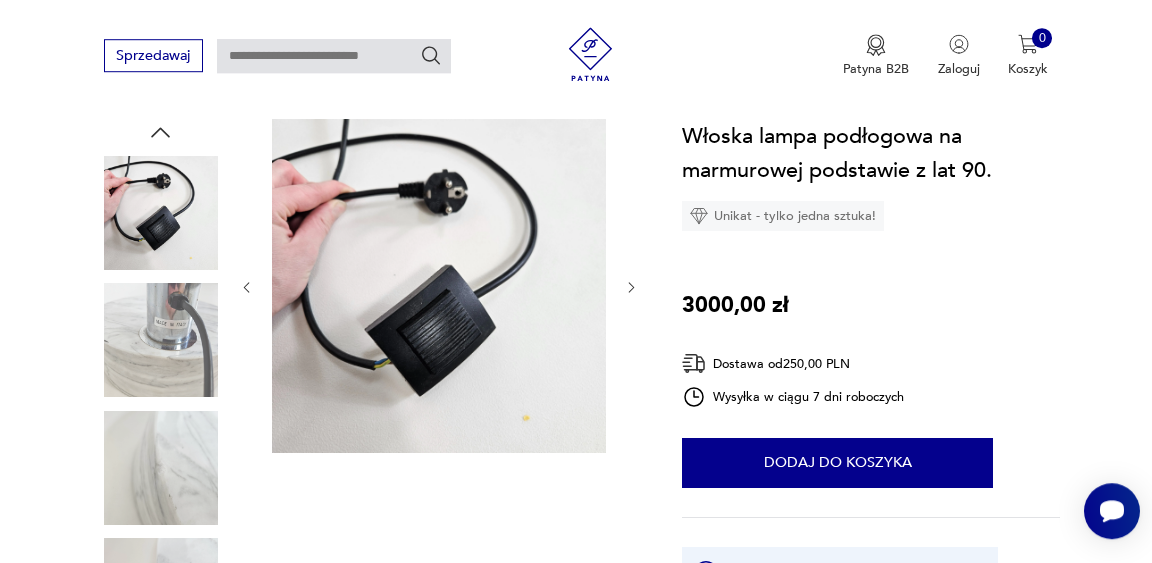 click 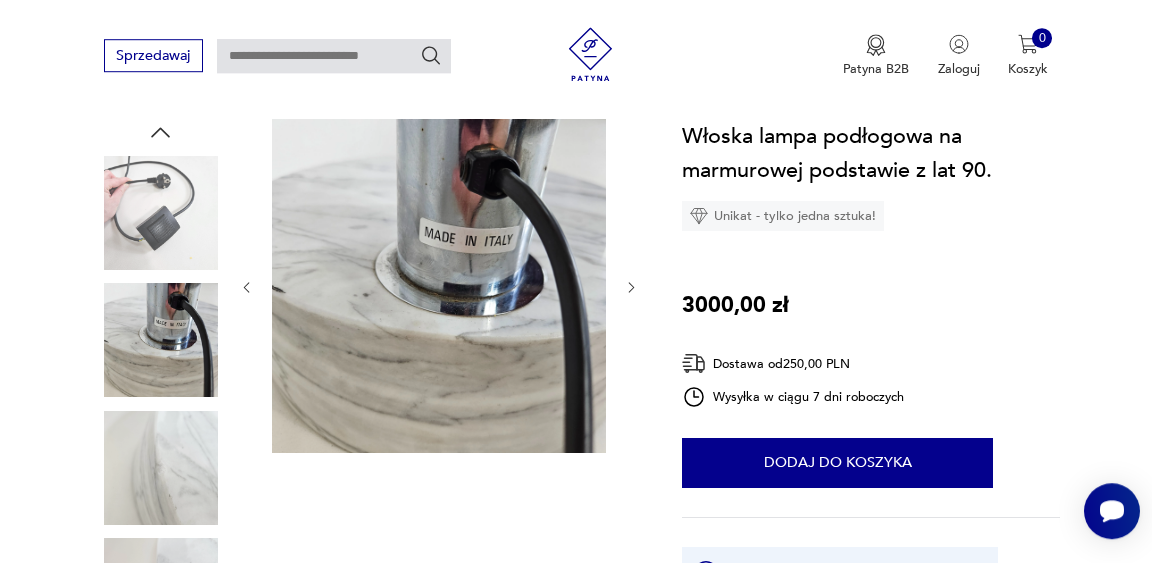 click 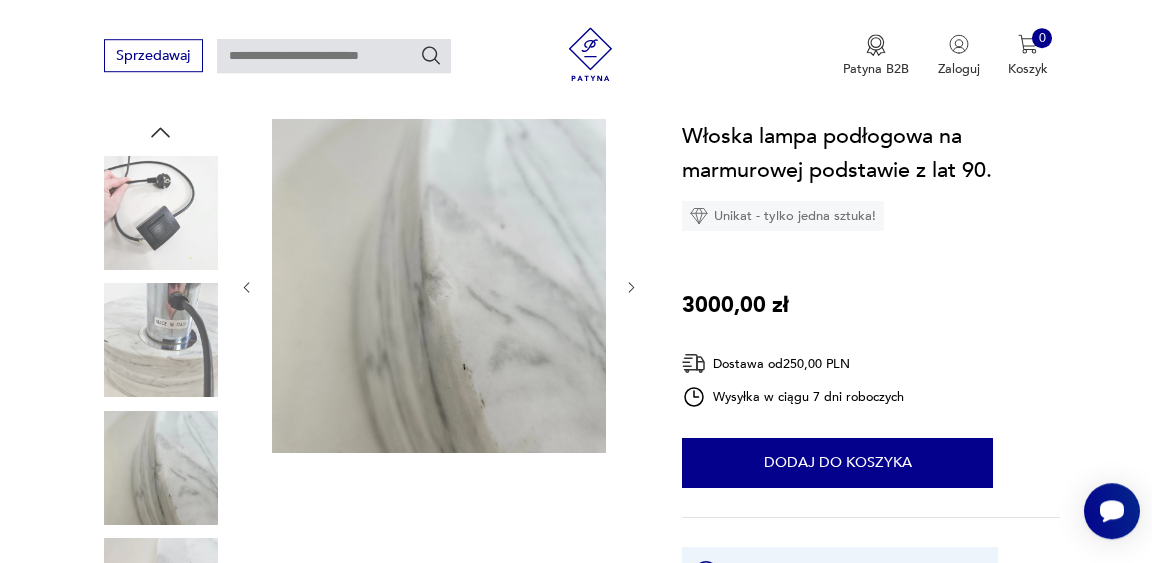 click 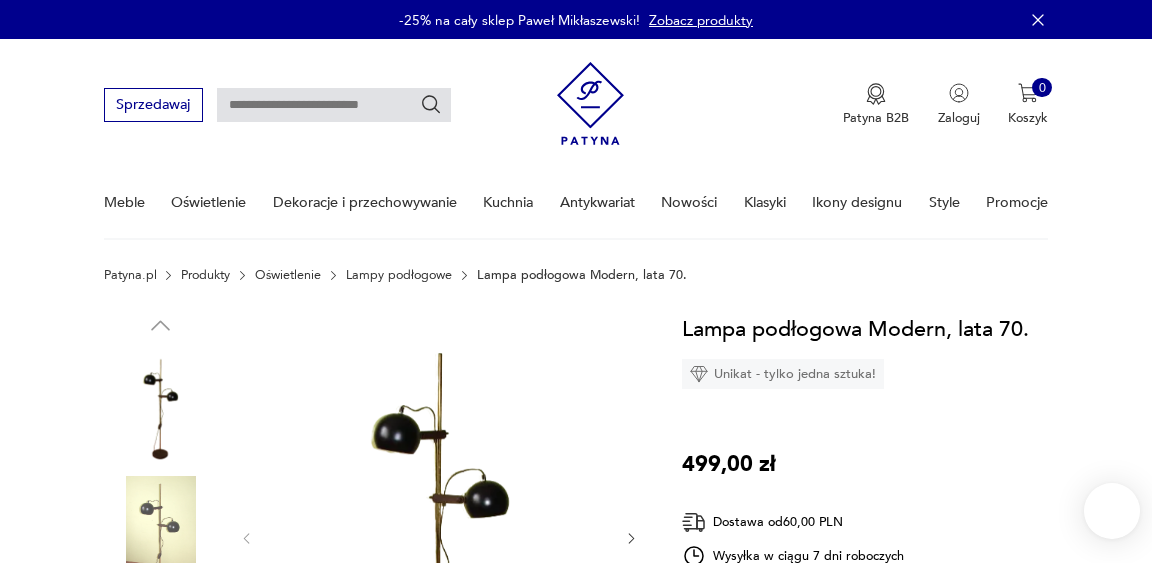 scroll, scrollTop: 0, scrollLeft: 0, axis: both 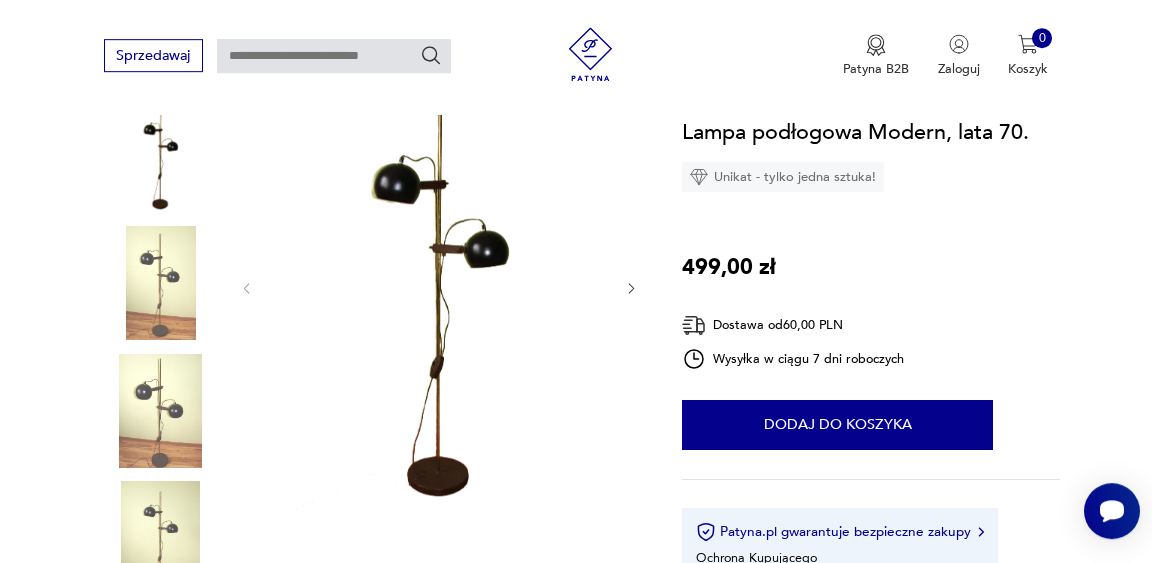 click 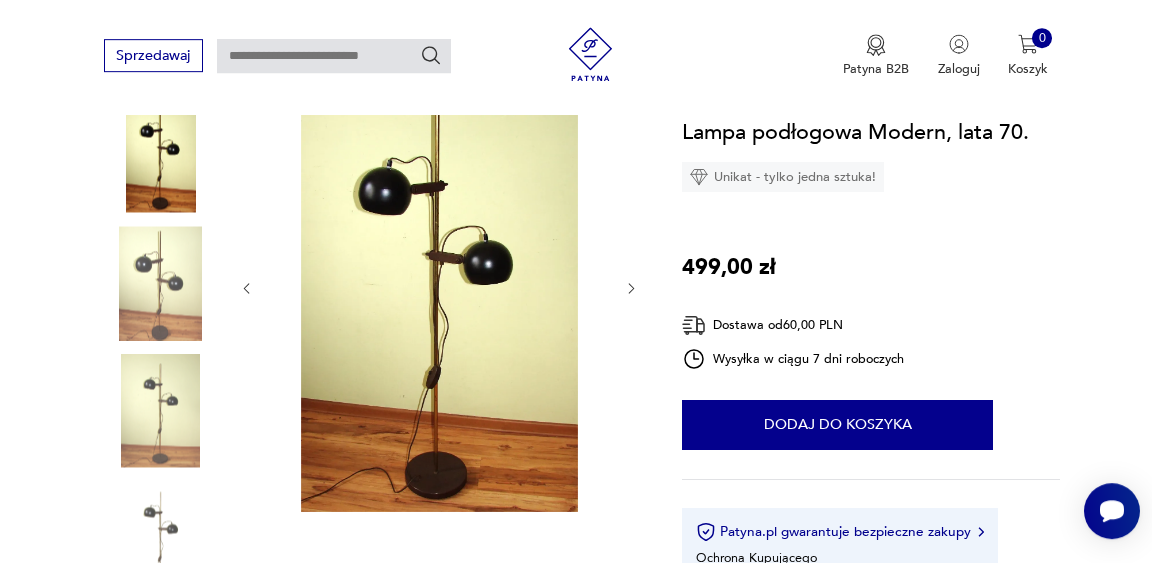 click 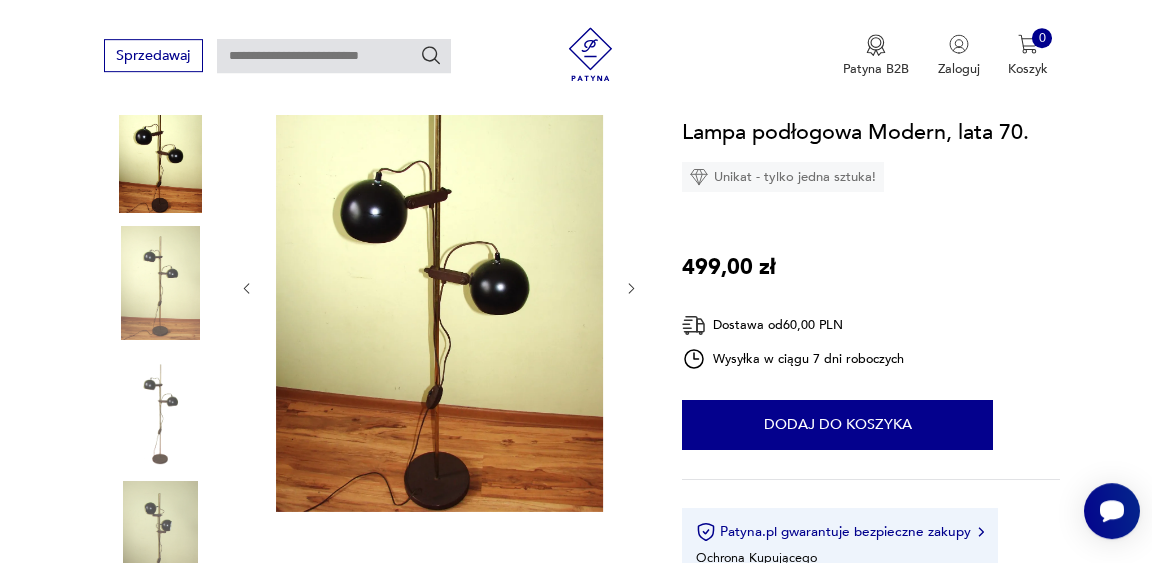 click 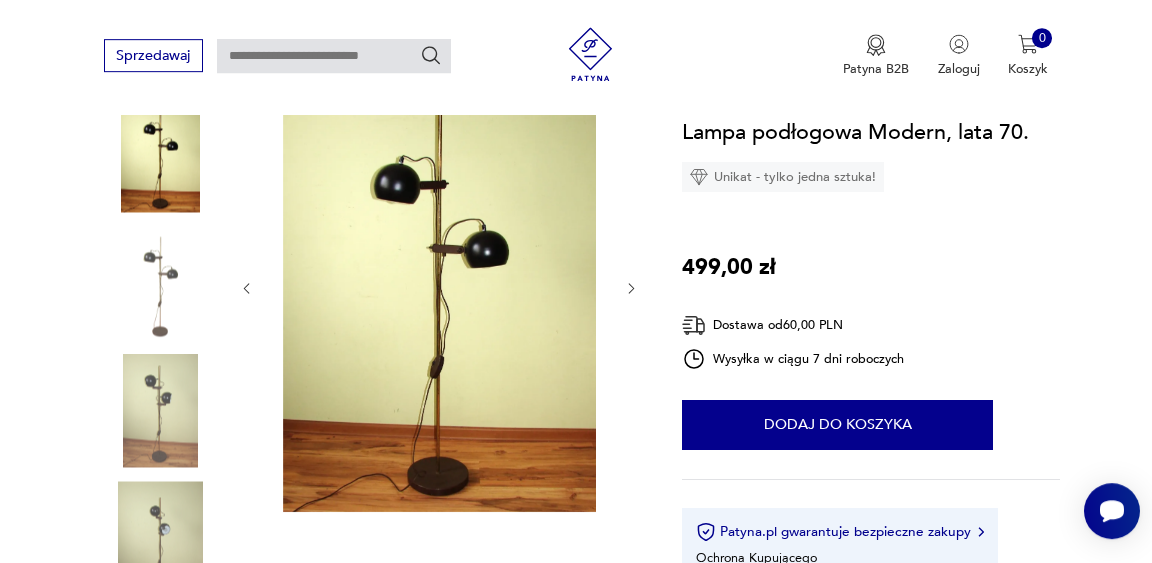 click 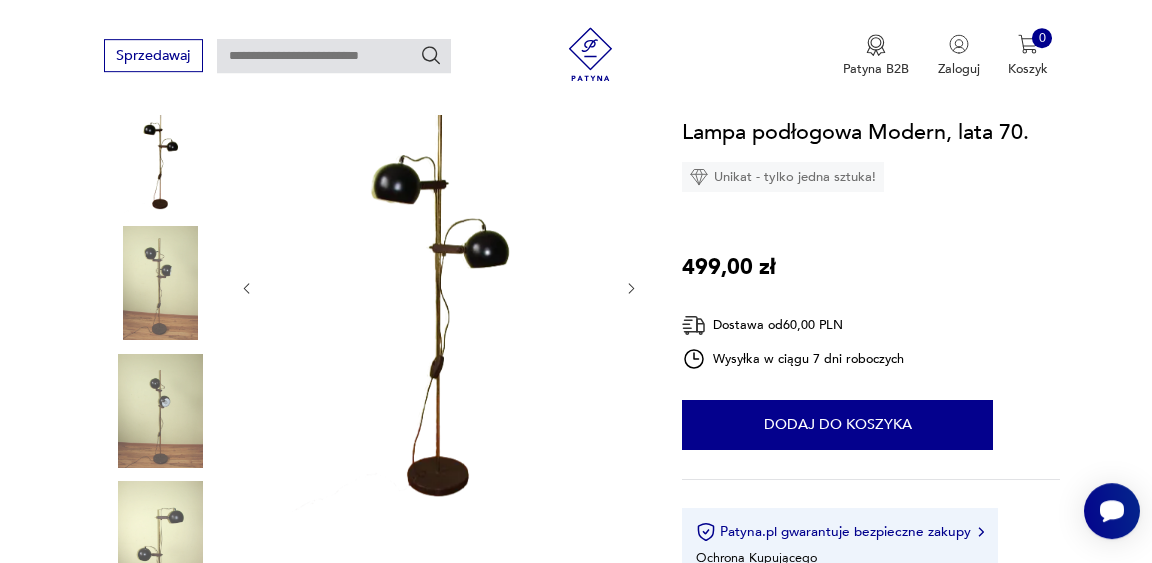 click 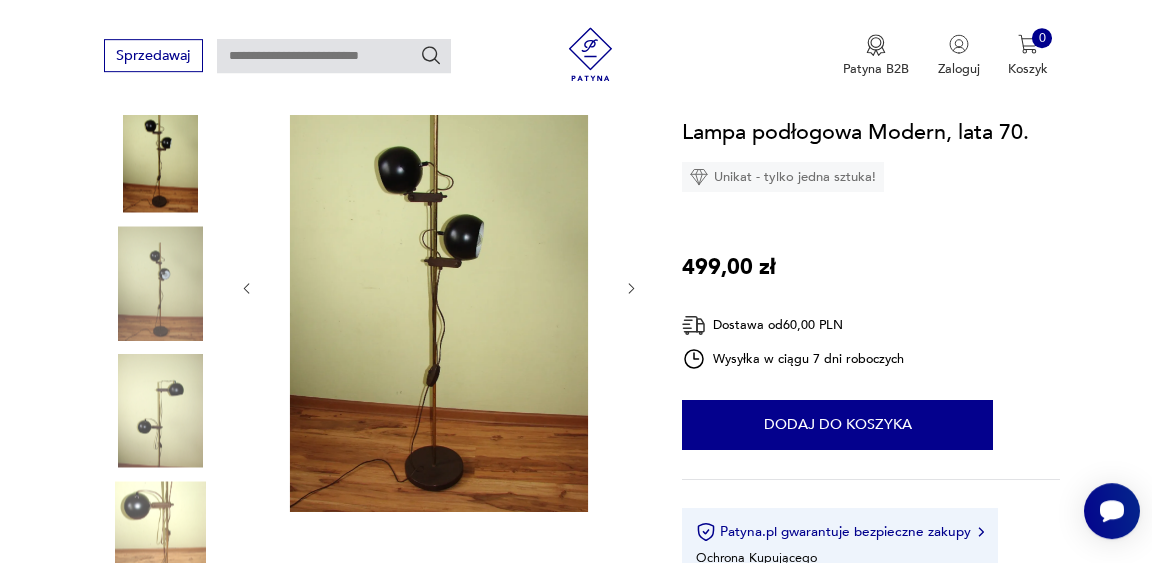 click 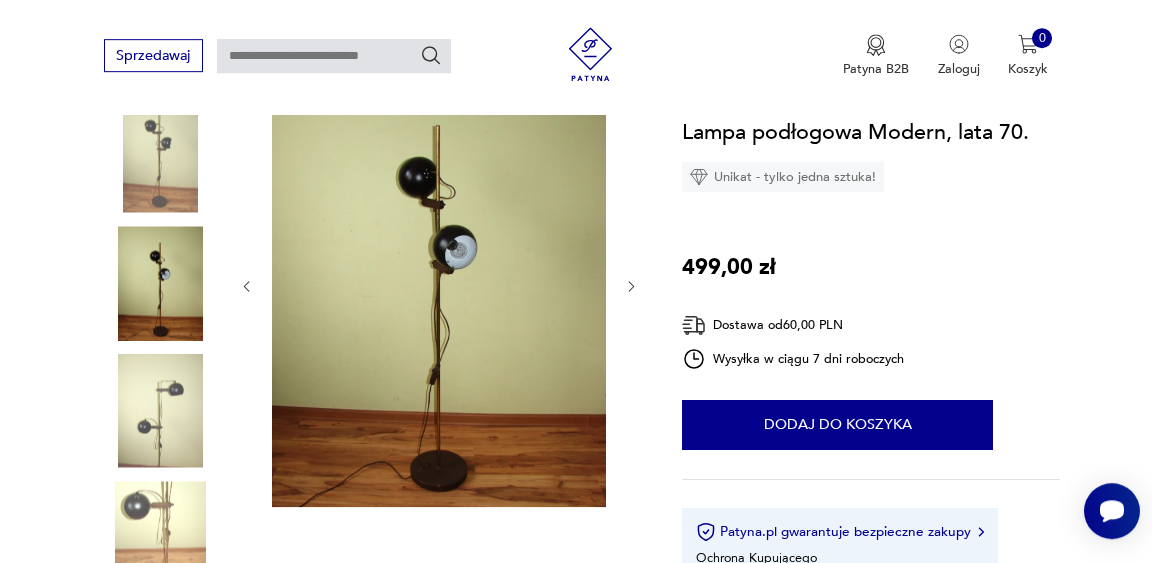 click 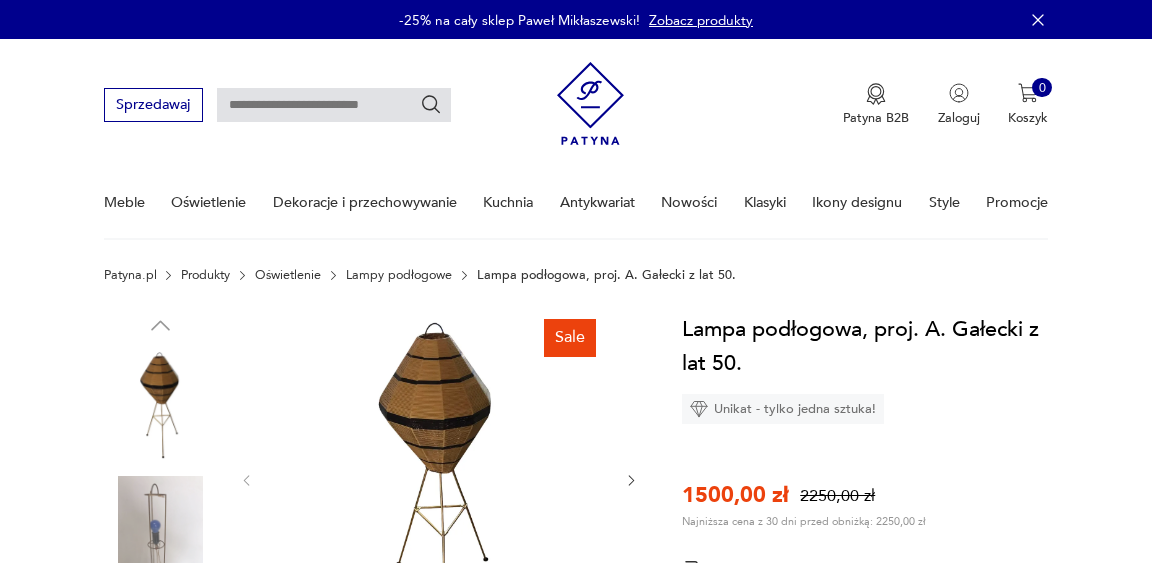 scroll, scrollTop: 0, scrollLeft: 0, axis: both 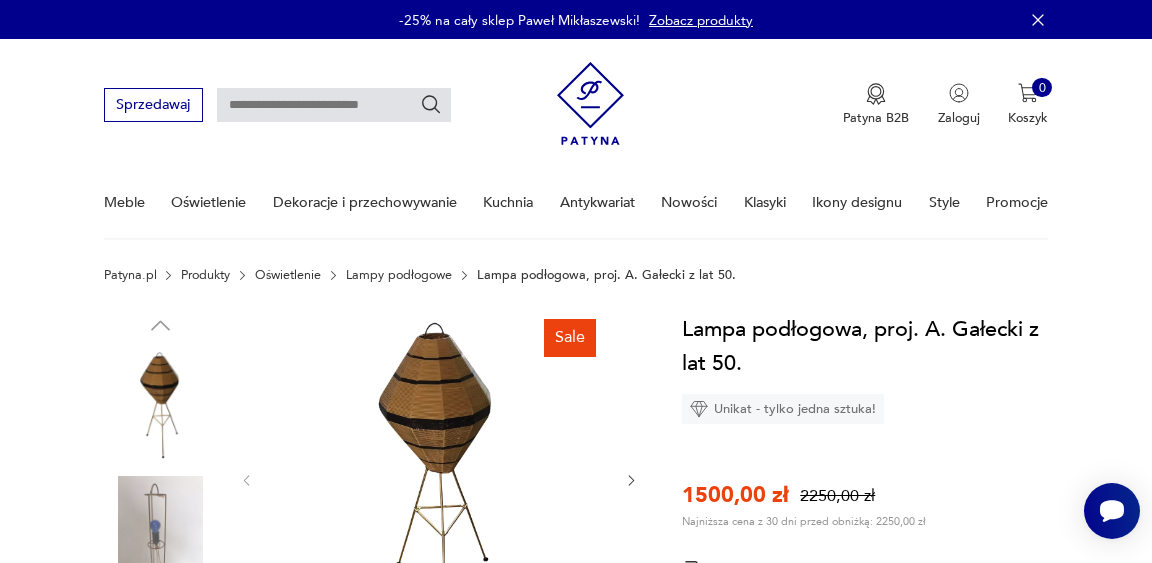 click at bounding box center (439, 479) 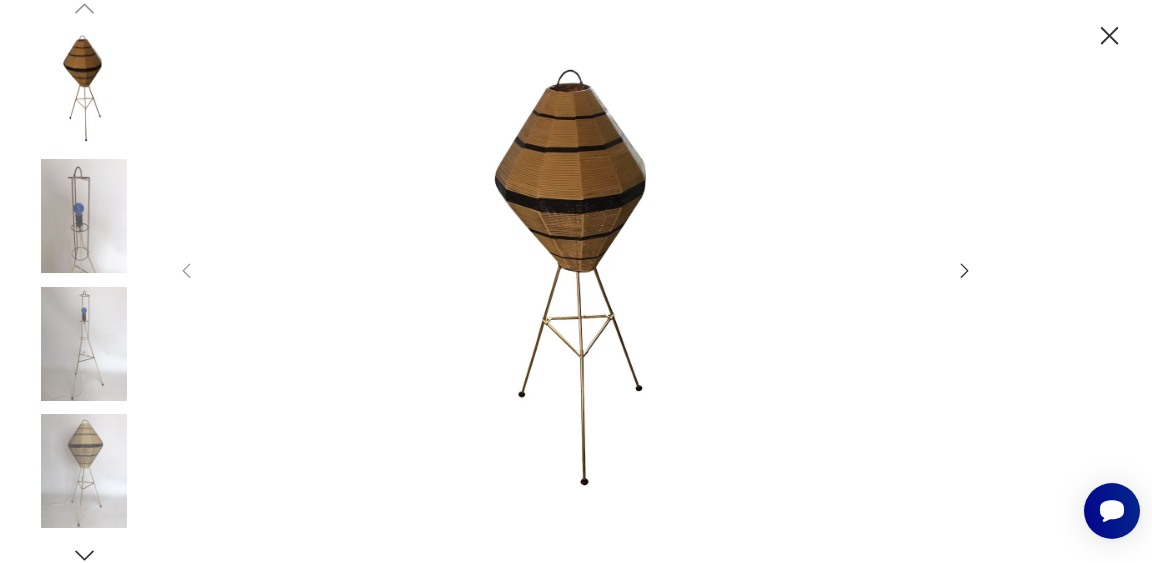 click 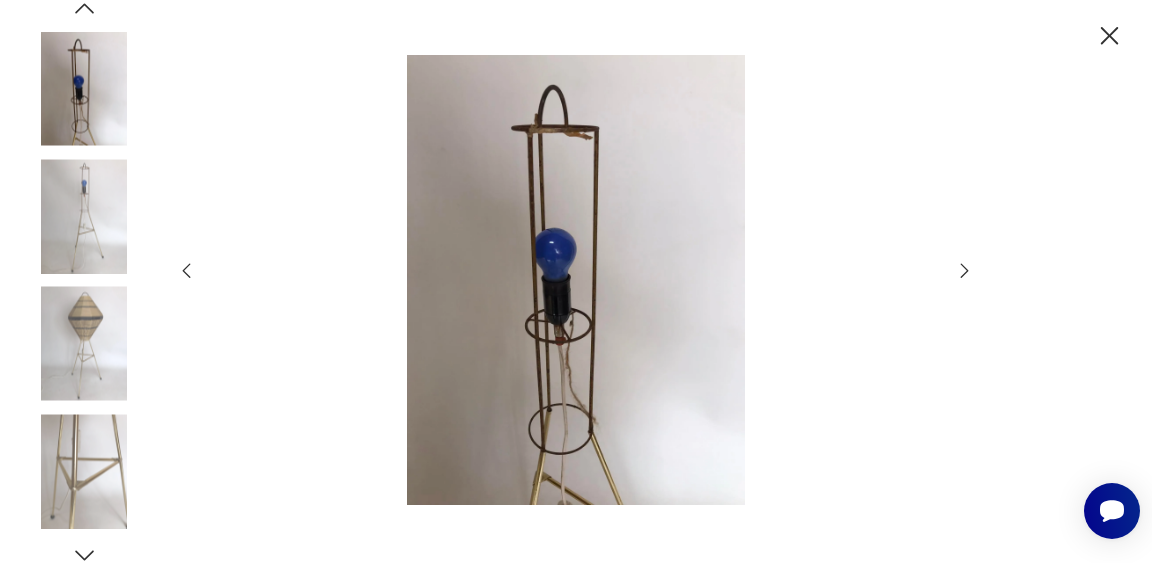 click 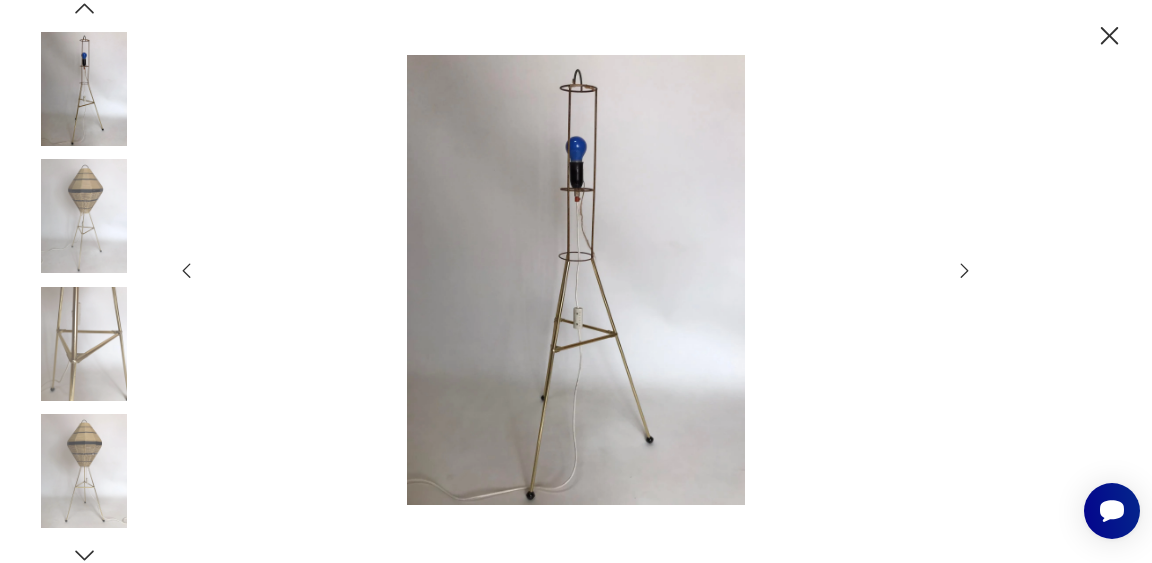 click 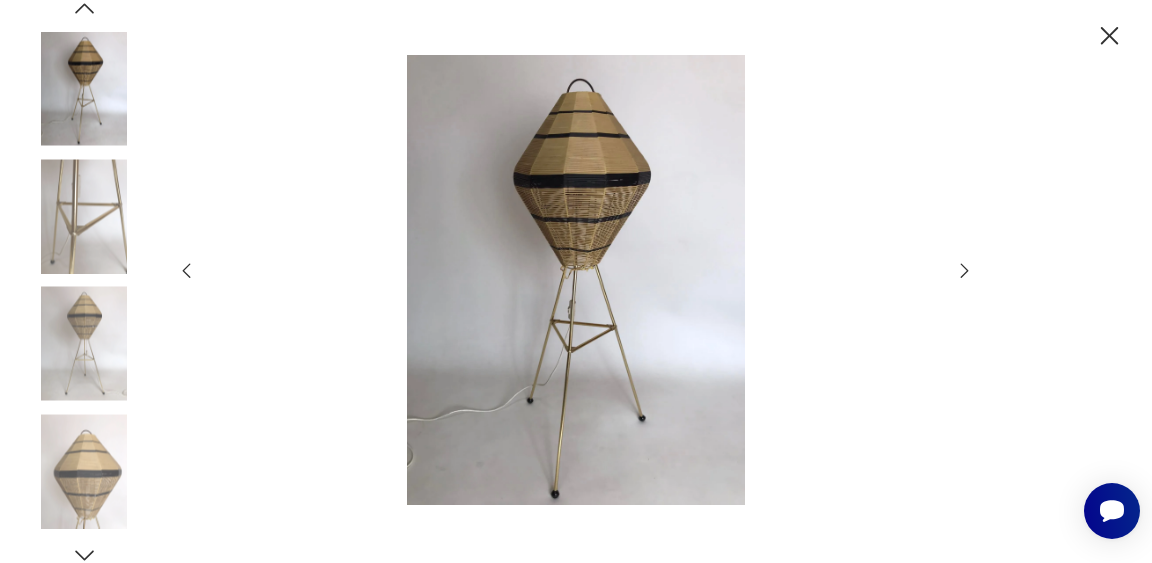 click 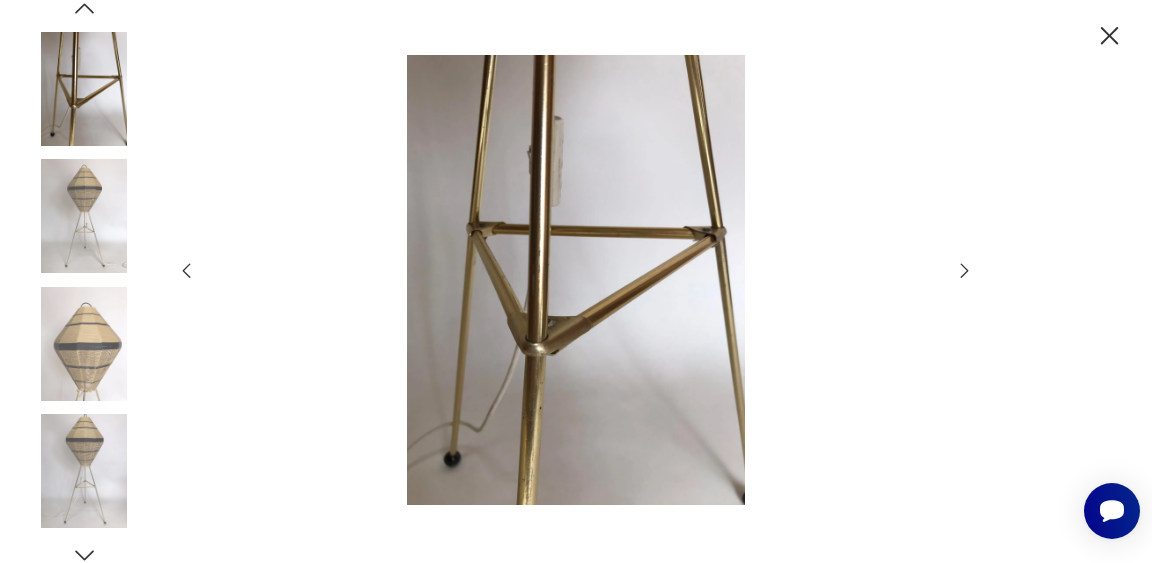 click 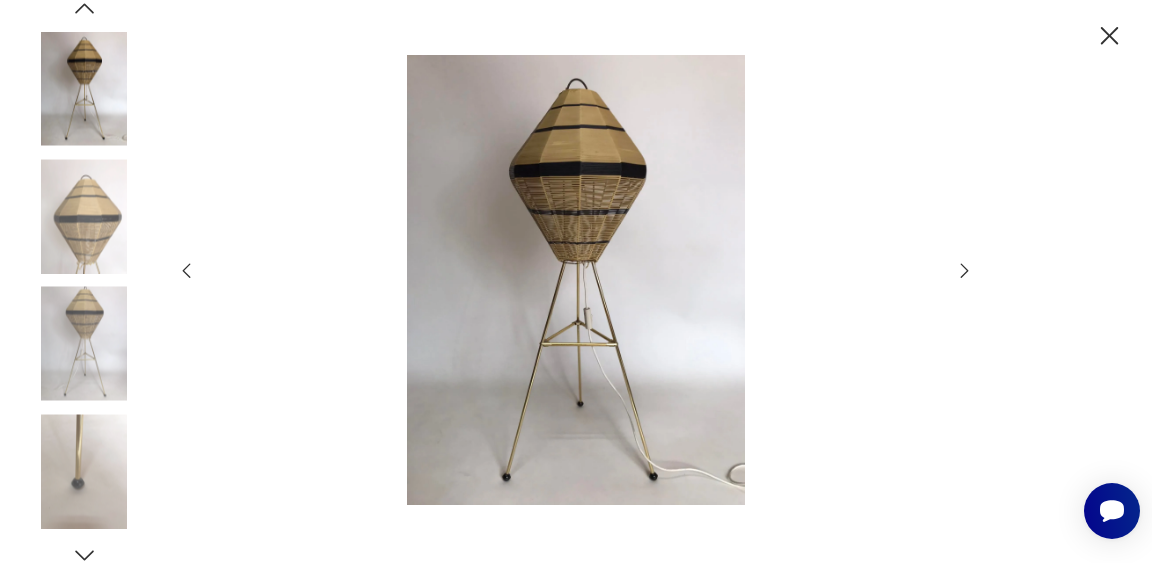 click 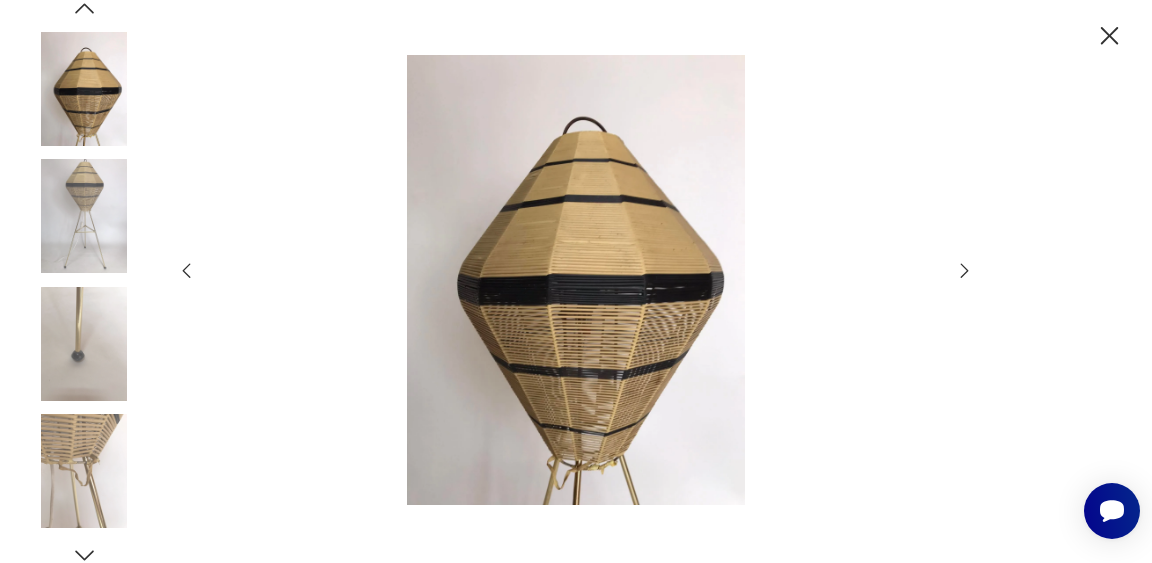 click 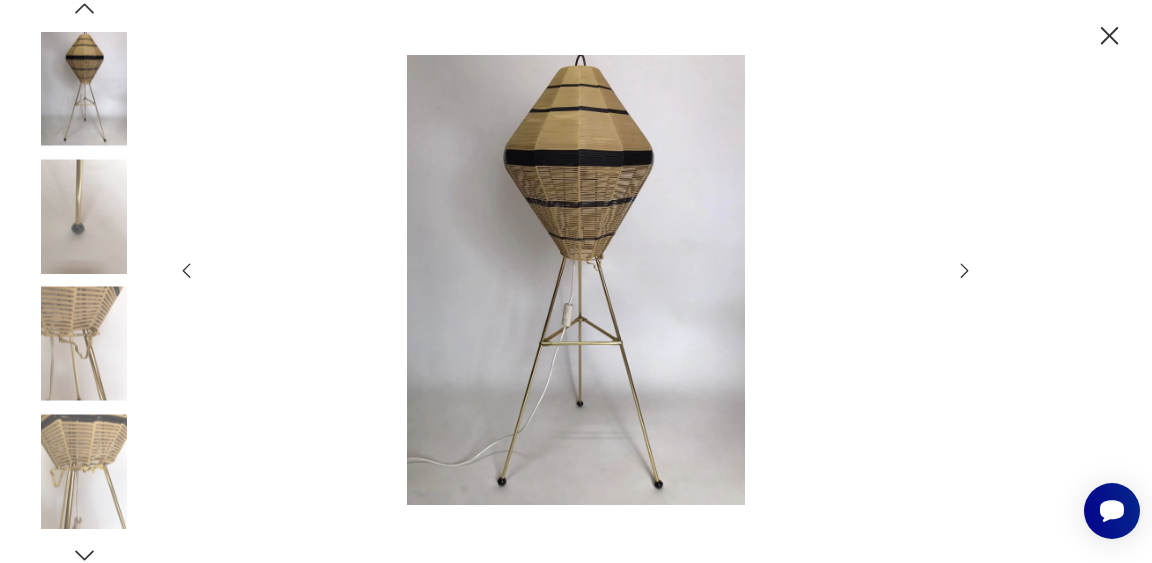 click 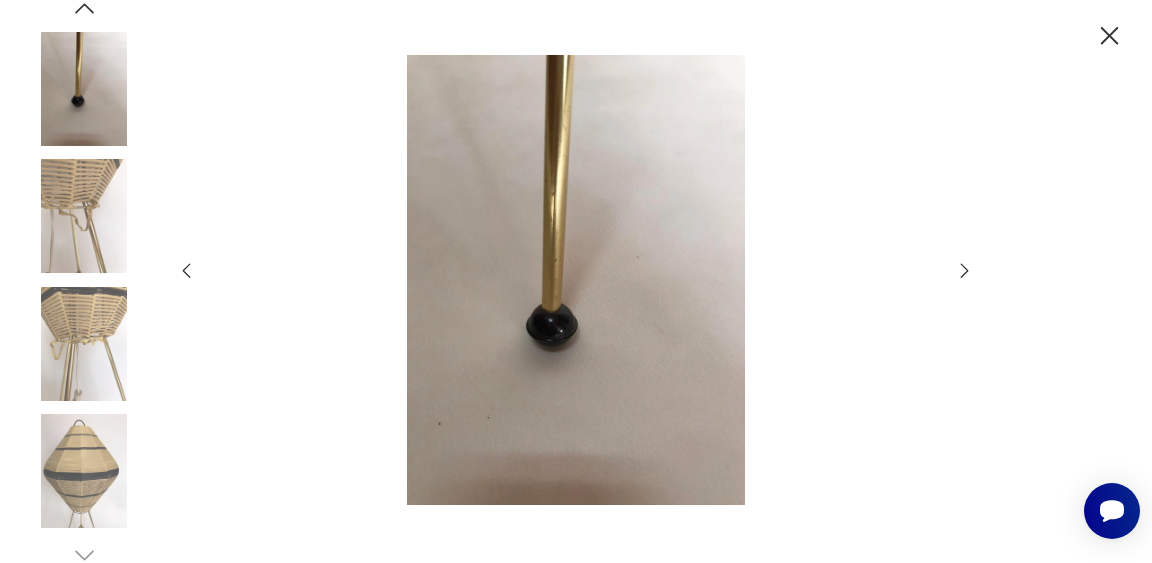 click 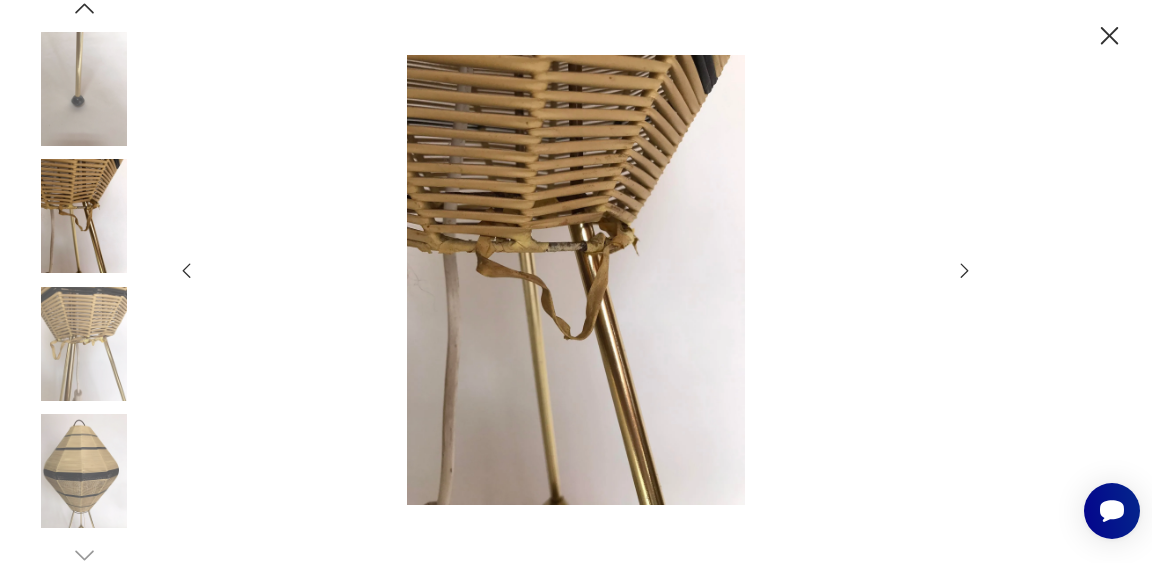 click 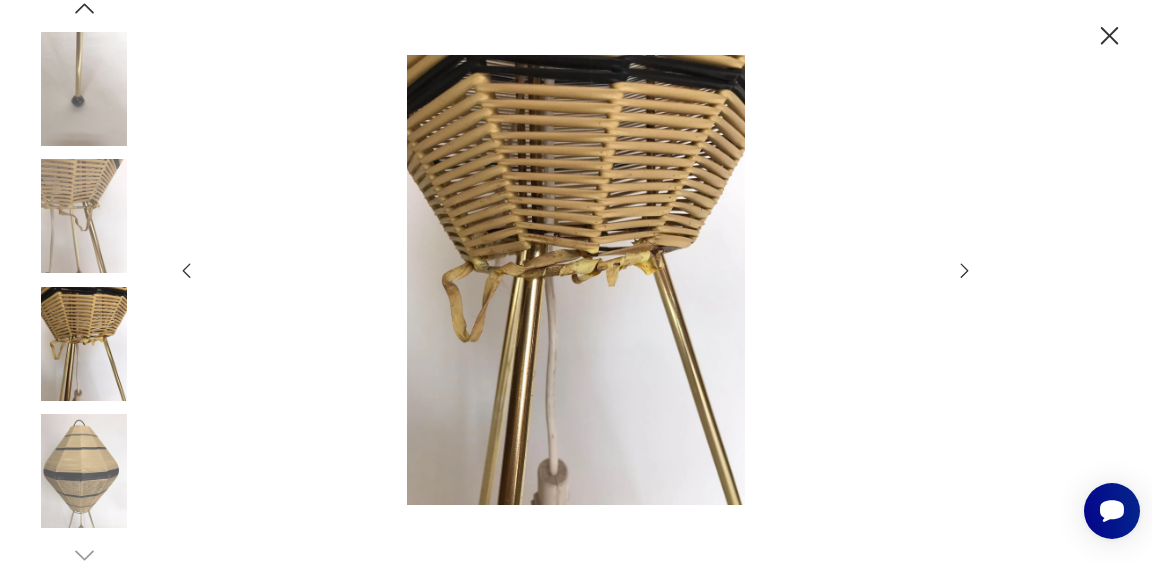 click 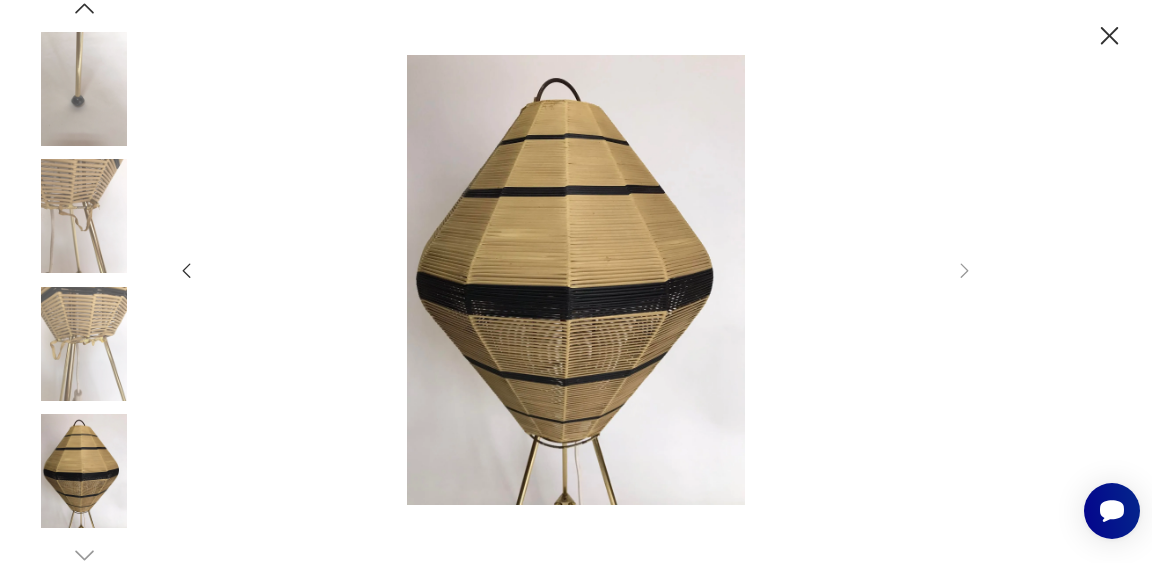 click 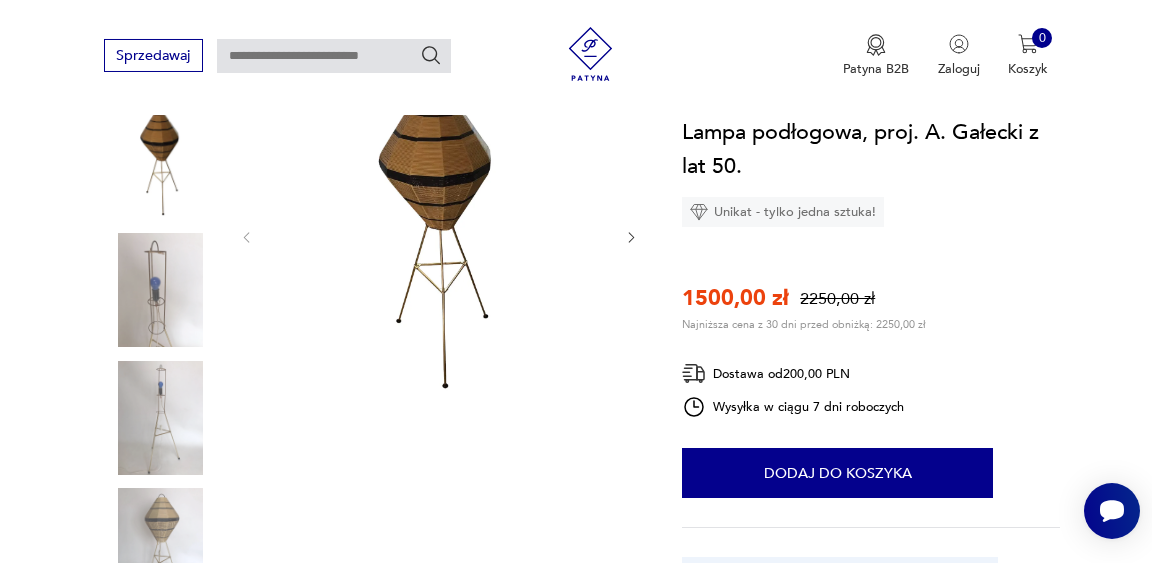 scroll, scrollTop: 295, scrollLeft: 0, axis: vertical 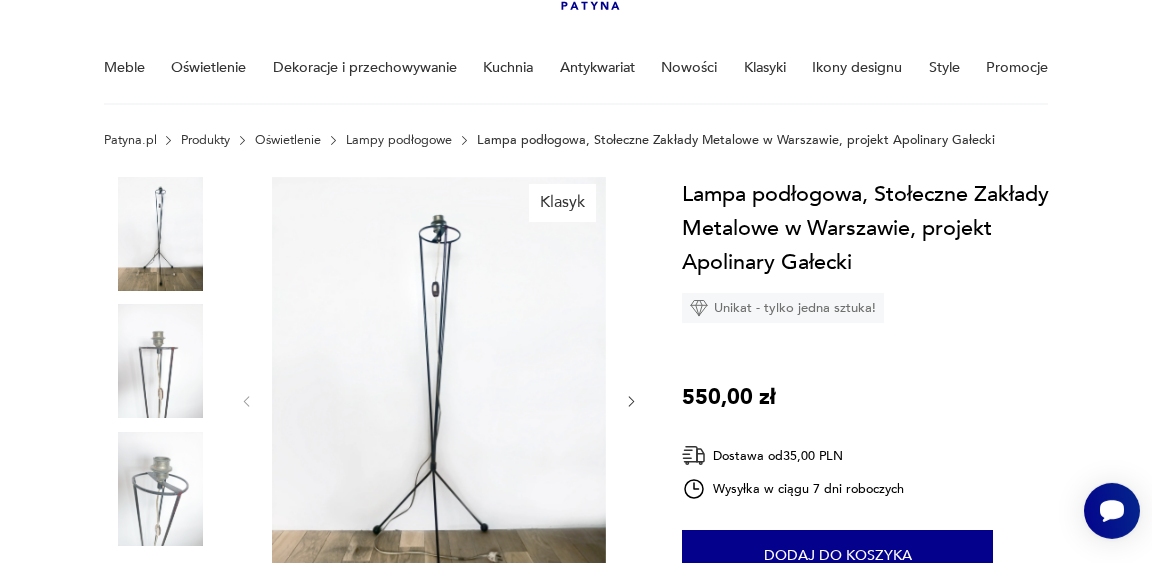 click at bounding box center [439, 399] 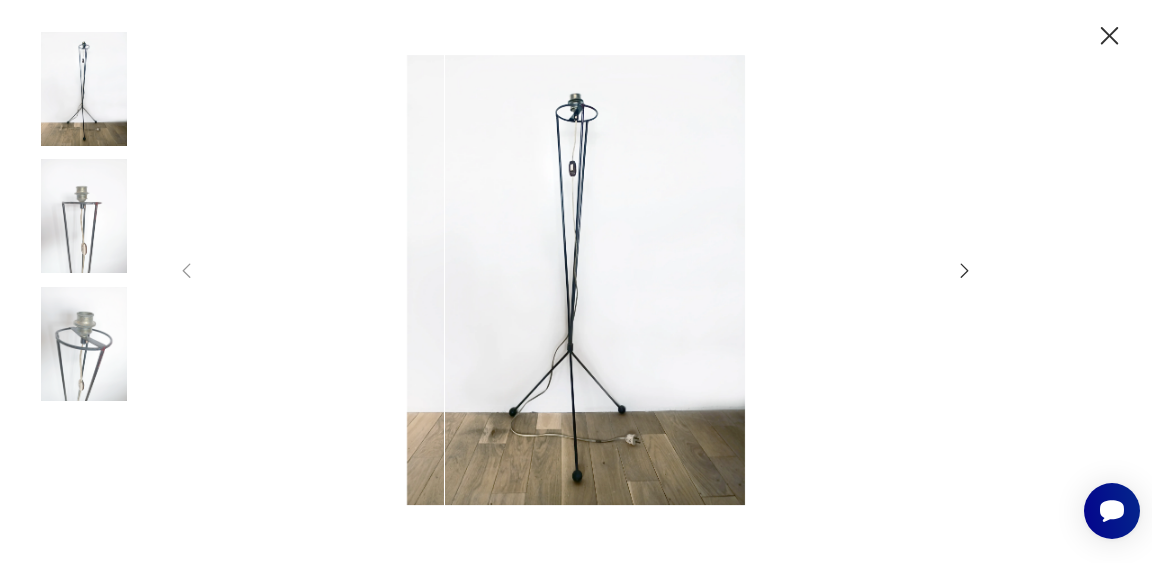 click 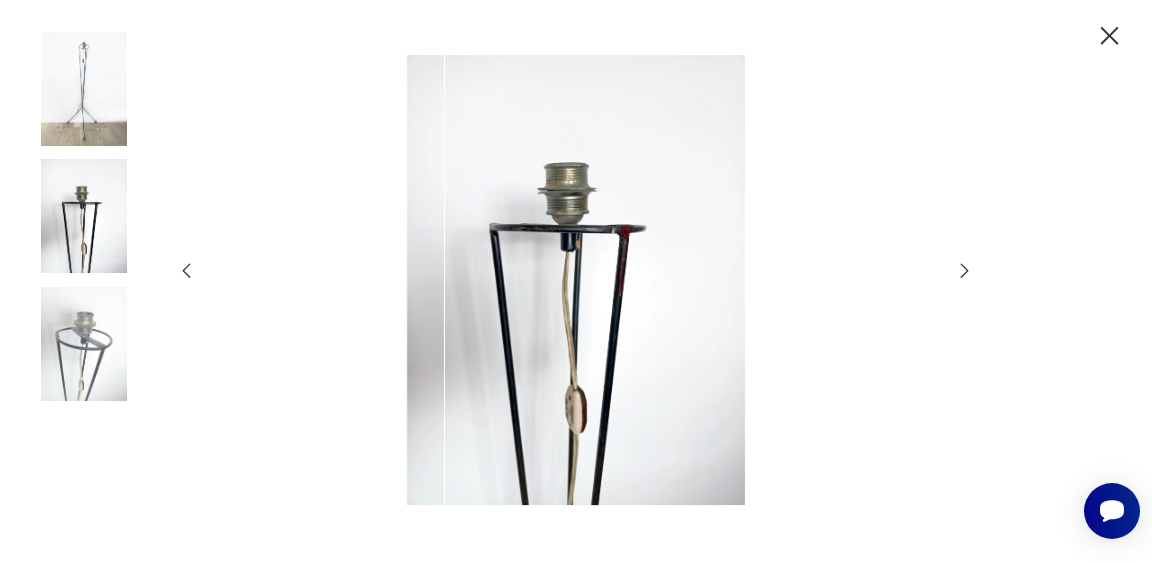 click 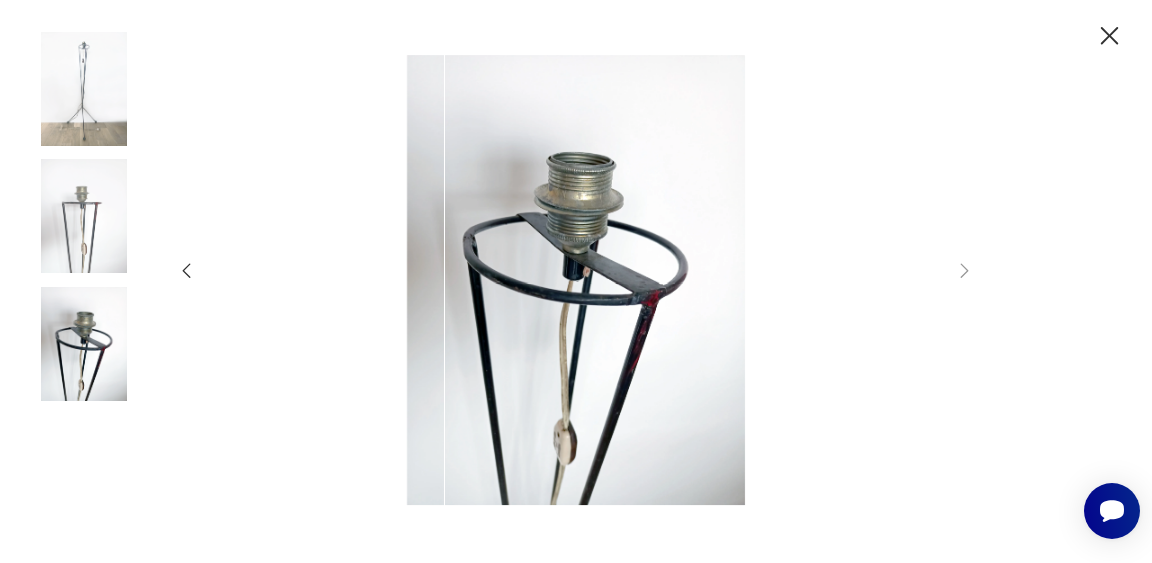 click 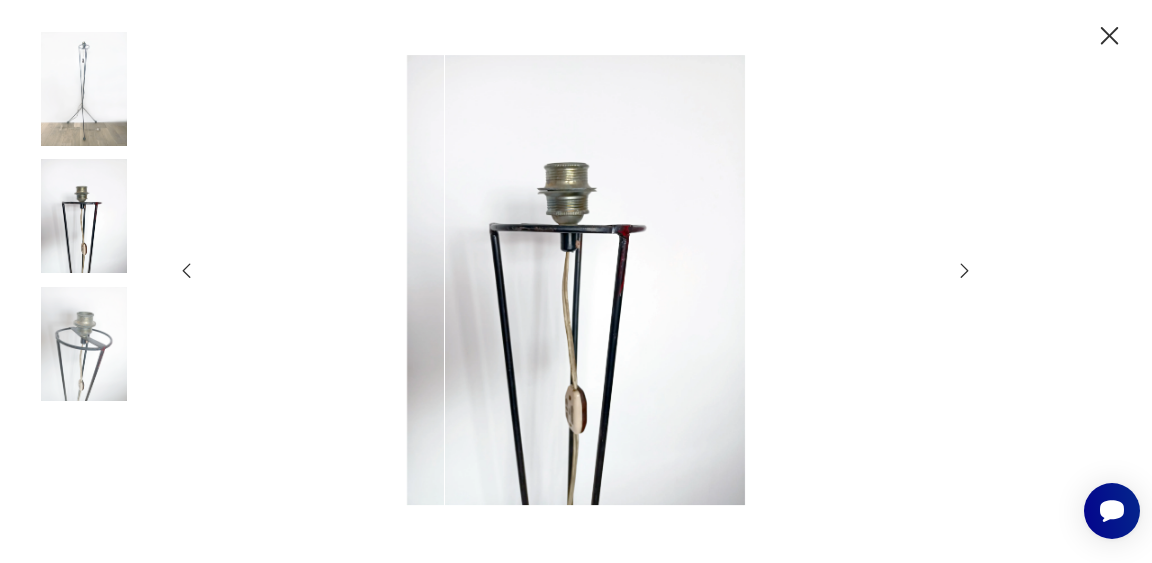 click 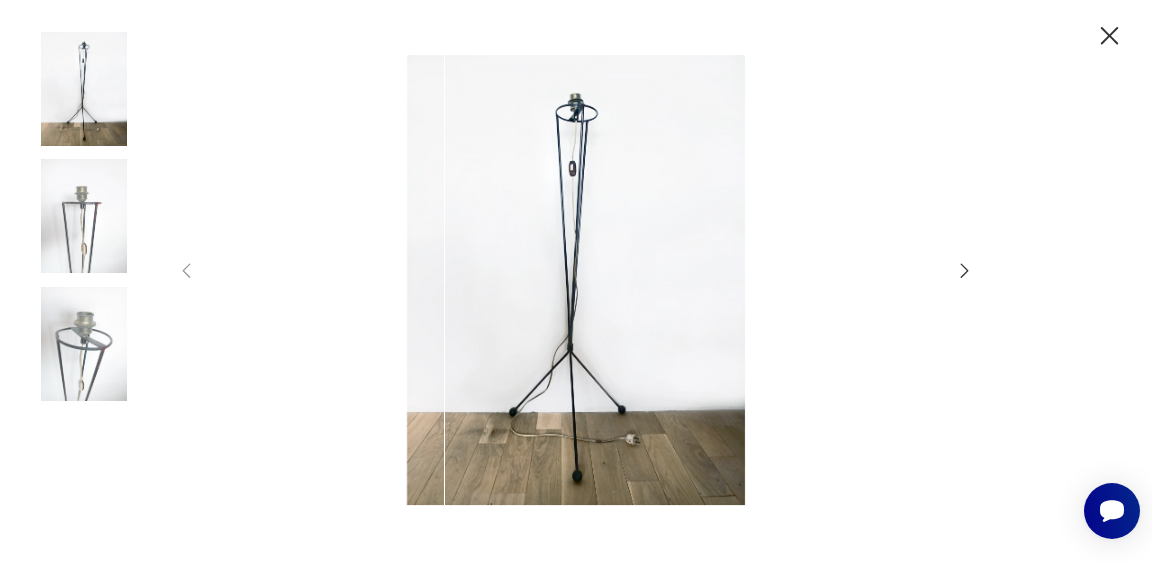 click 